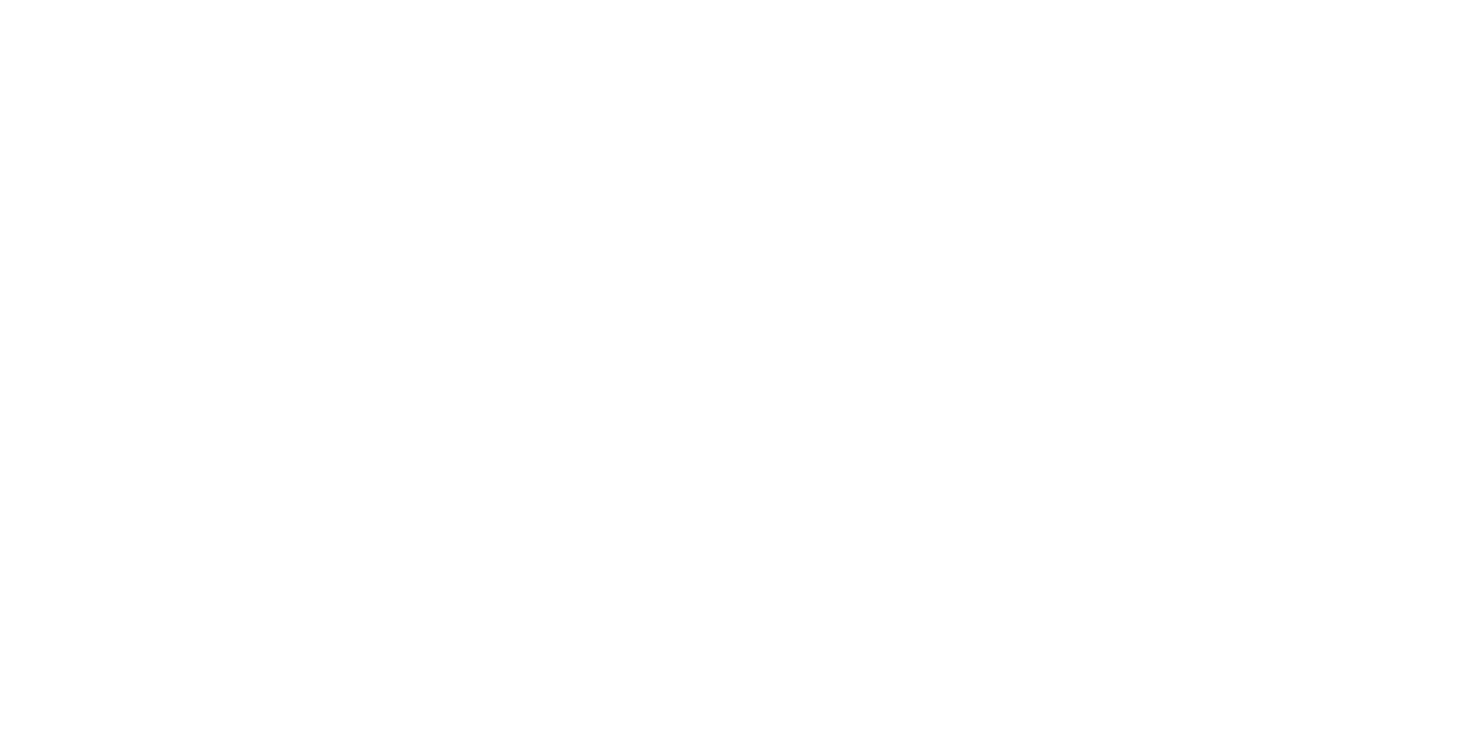 scroll, scrollTop: 0, scrollLeft: 0, axis: both 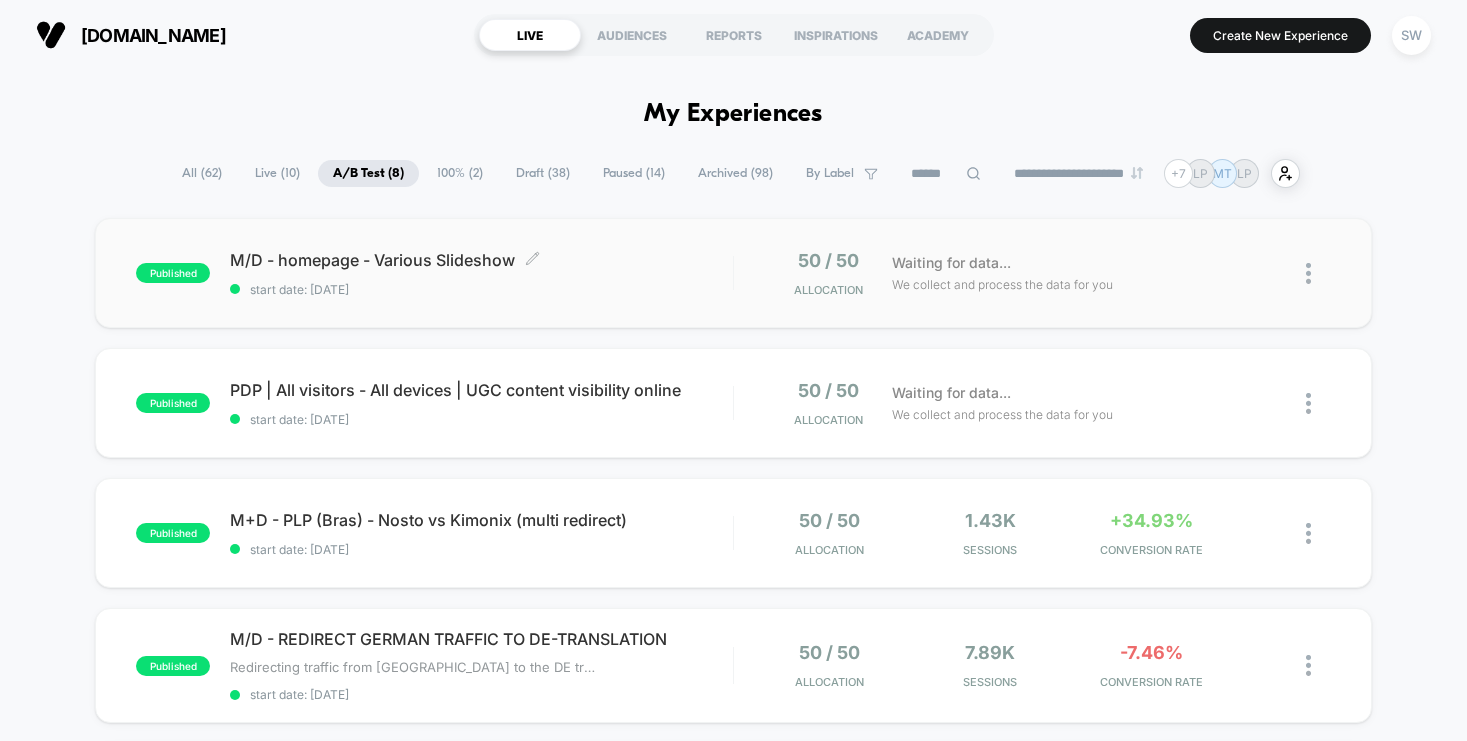 click on "M/D - homepage - Various Slideshow Click to edit experience details Click to edit experience details start date: [DATE]" at bounding box center [481, 273] 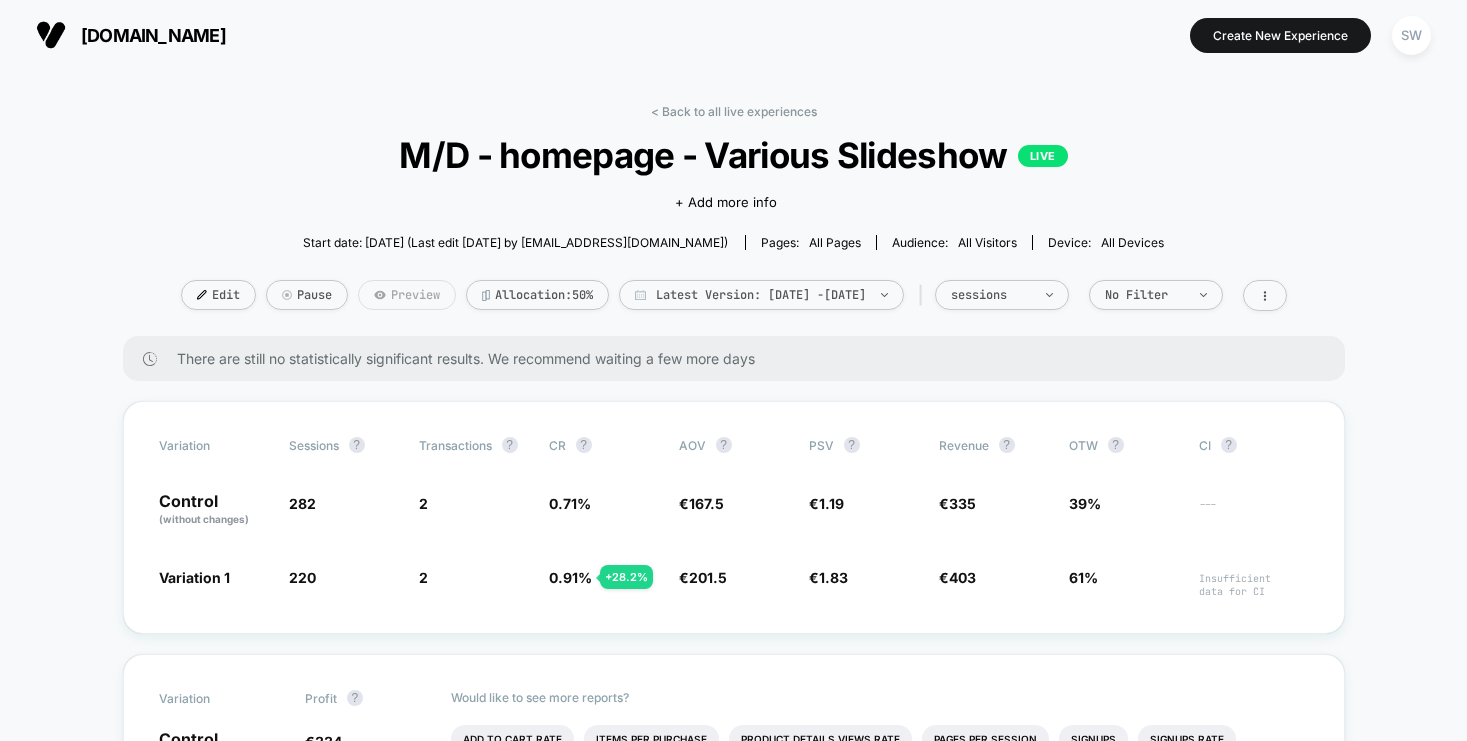 click on "Preview" at bounding box center [407, 295] 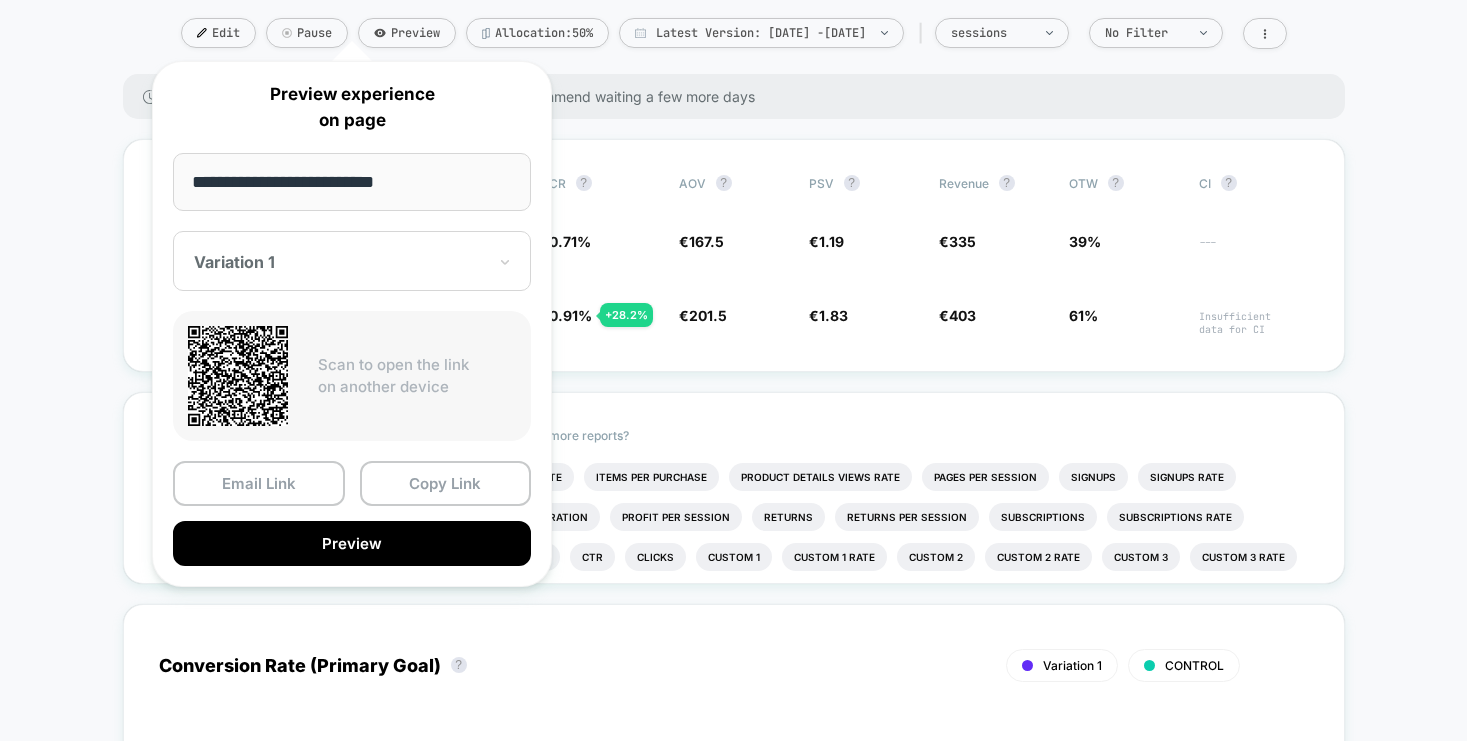 scroll, scrollTop: 268, scrollLeft: 0, axis: vertical 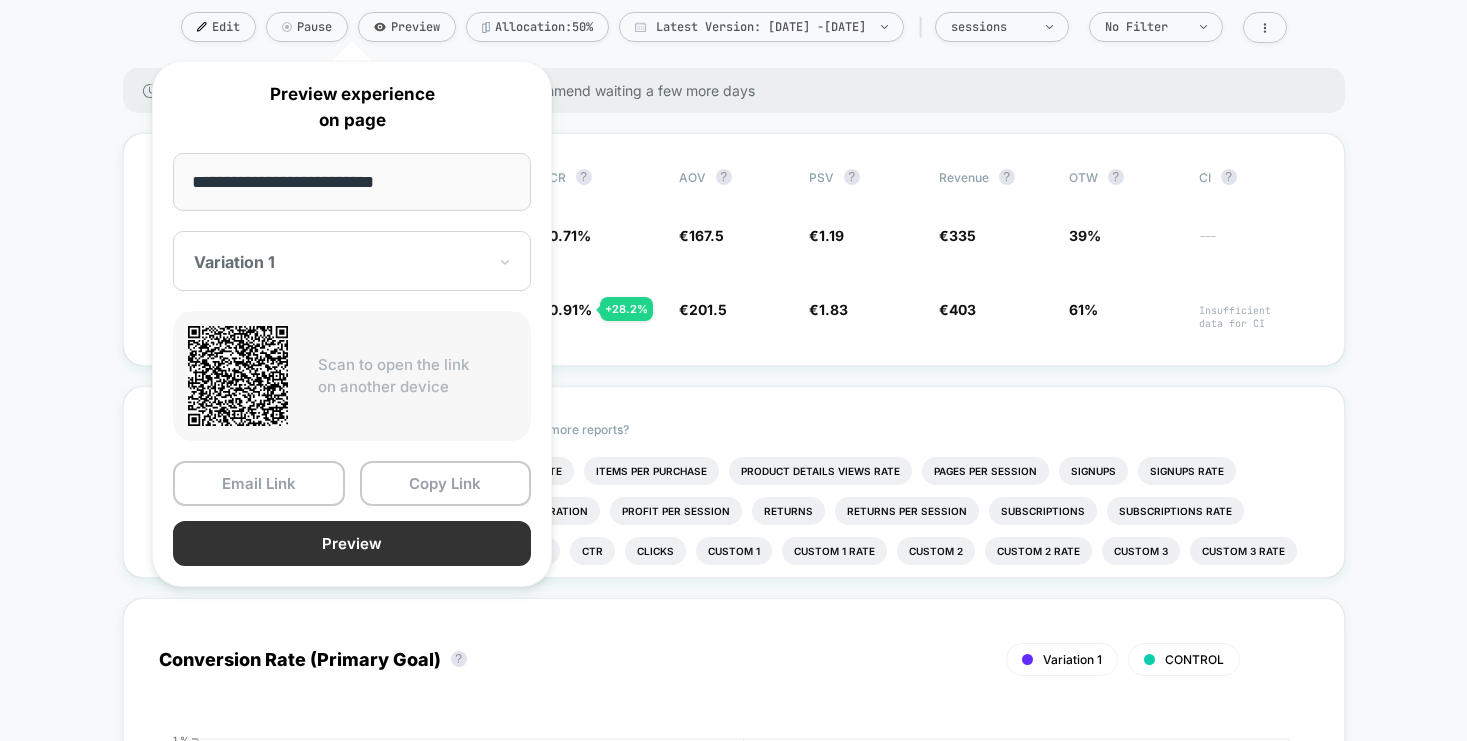 click on "Preview" at bounding box center [352, 543] 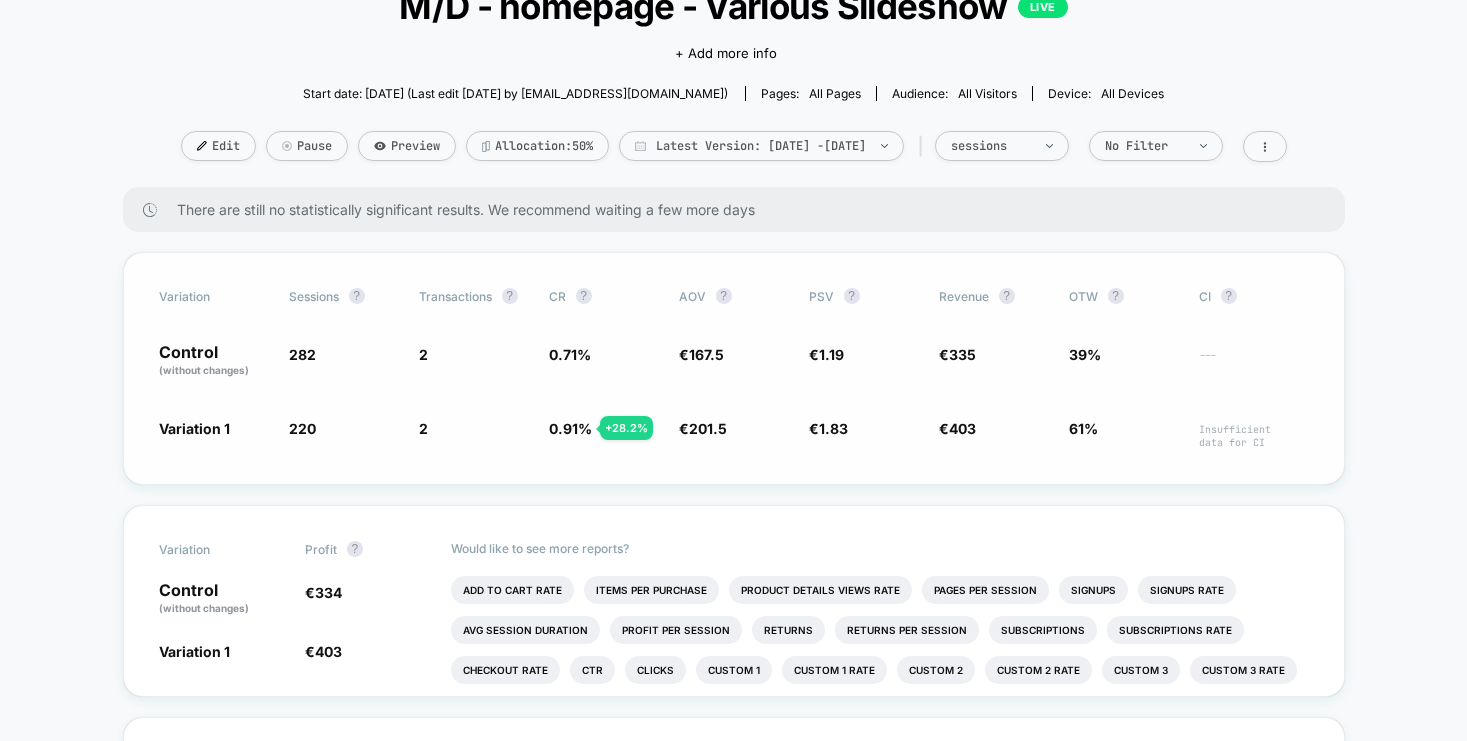 scroll, scrollTop: 148, scrollLeft: 0, axis: vertical 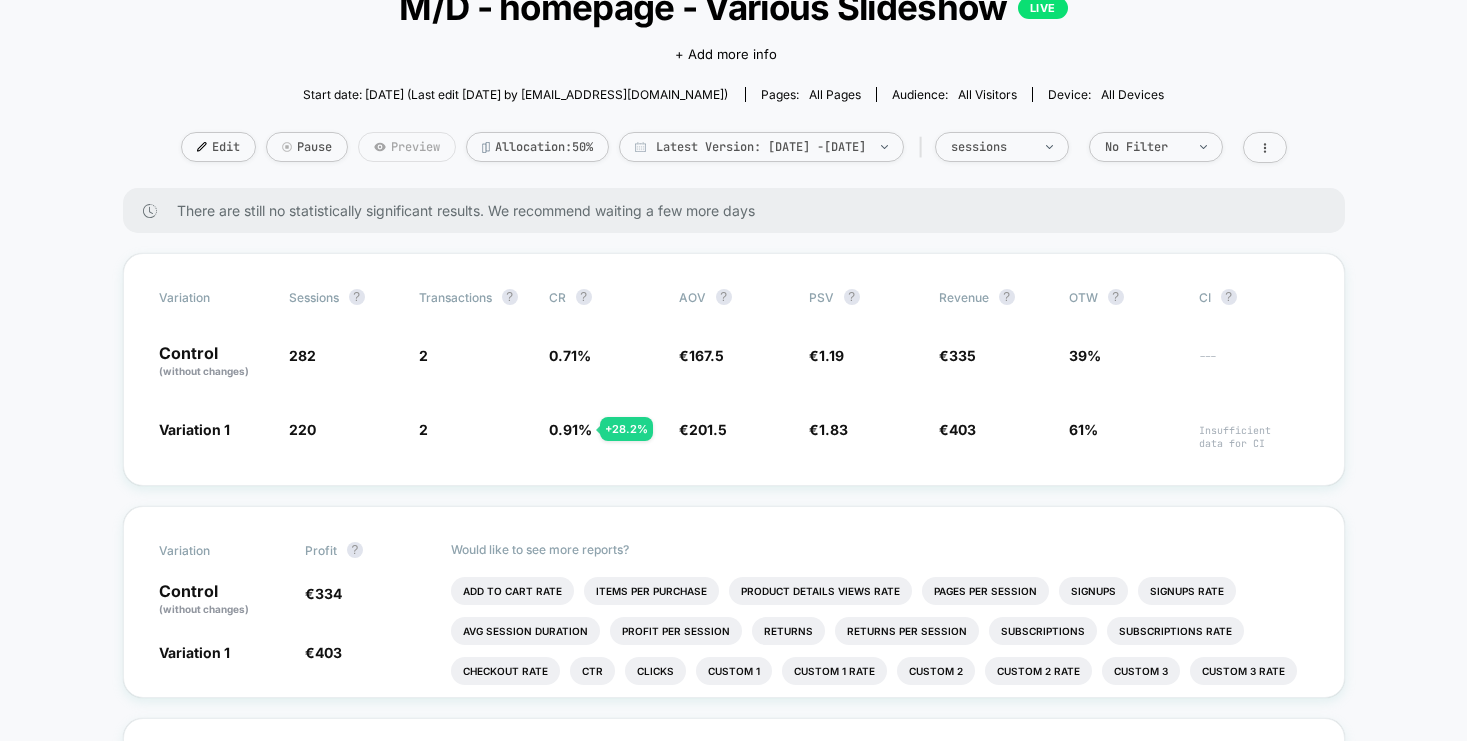 click on "Preview" at bounding box center (407, 147) 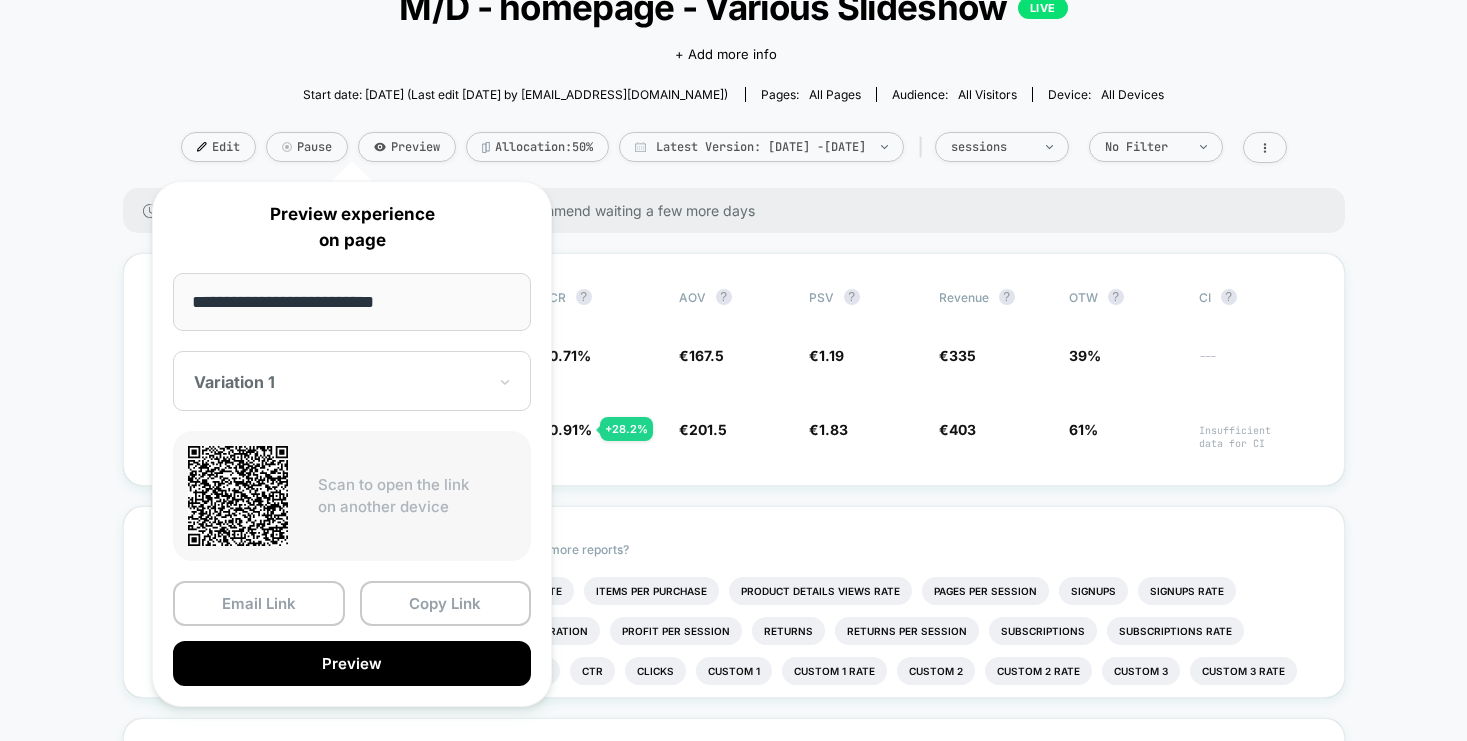 click on "< Back to all live experiences  M/D - homepage - Various Slideshow LIVE Click to edit experience details + Add more info Start date: [DATE] (Last edit [DATE] by [EMAIL_ADDRESS][DOMAIN_NAME]) Pages: all pages Audience: All Visitors Device: all devices Edit Pause  Preview Allocation:  50% Latest Version:     [DATE]    -    [DATE] |   sessions   No Filter" at bounding box center (734, 72) 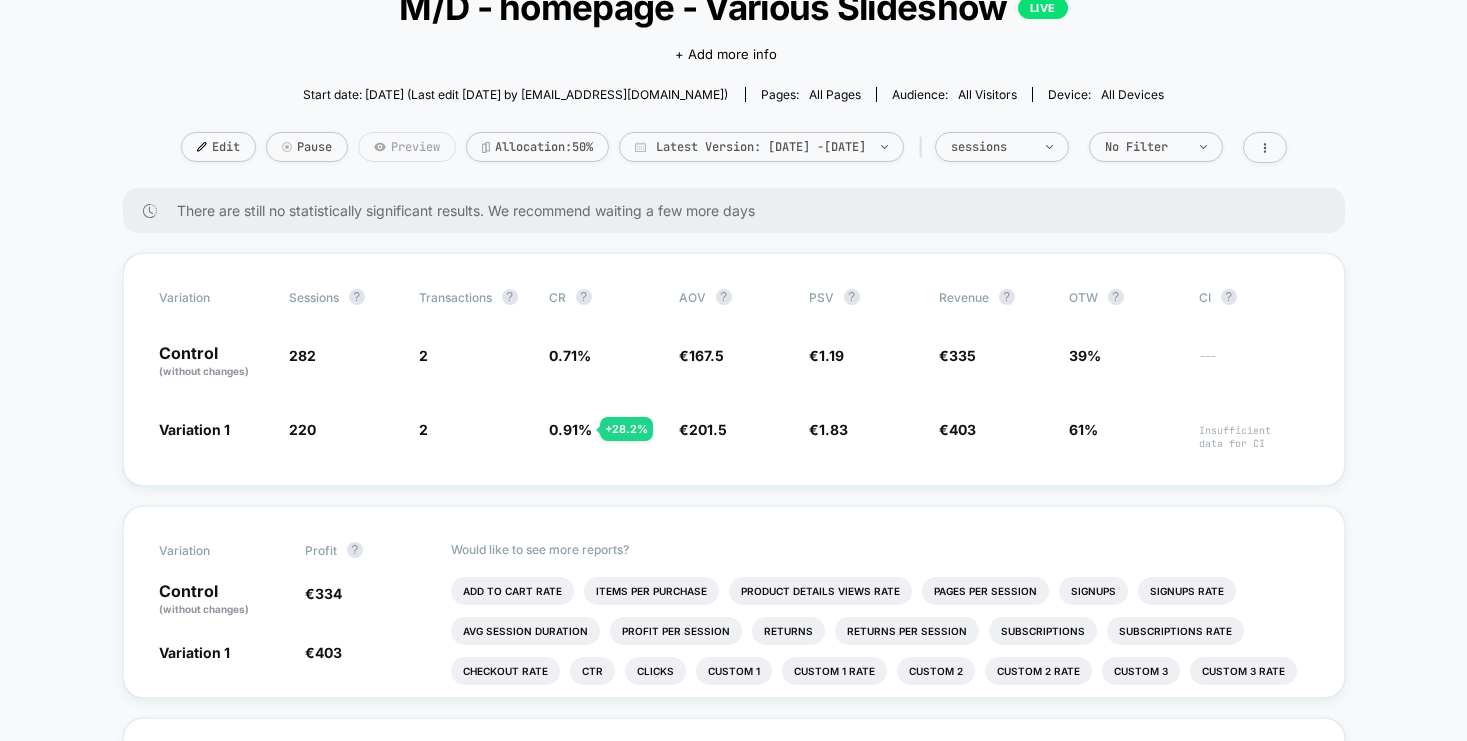 click on "Preview" at bounding box center [407, 147] 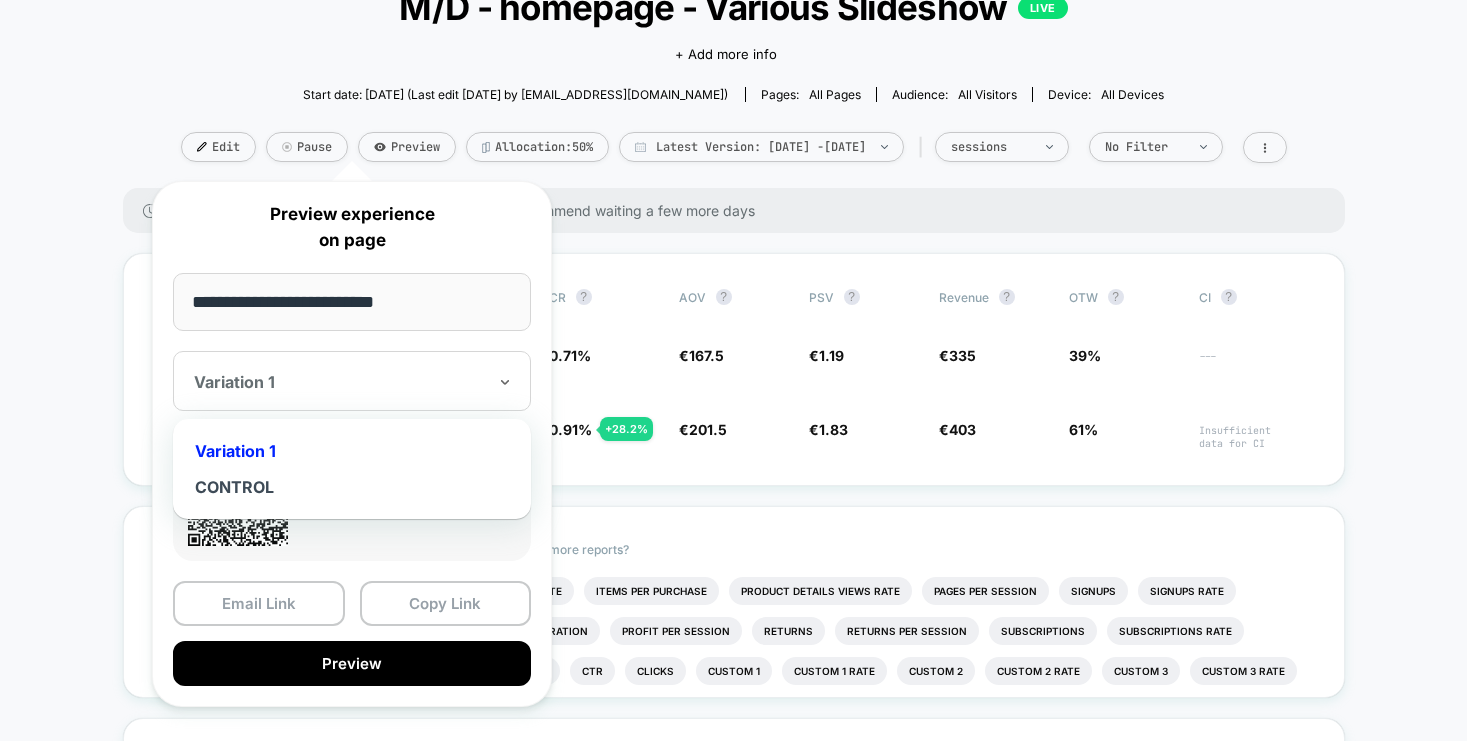 click on "Variation 1" at bounding box center [352, 381] 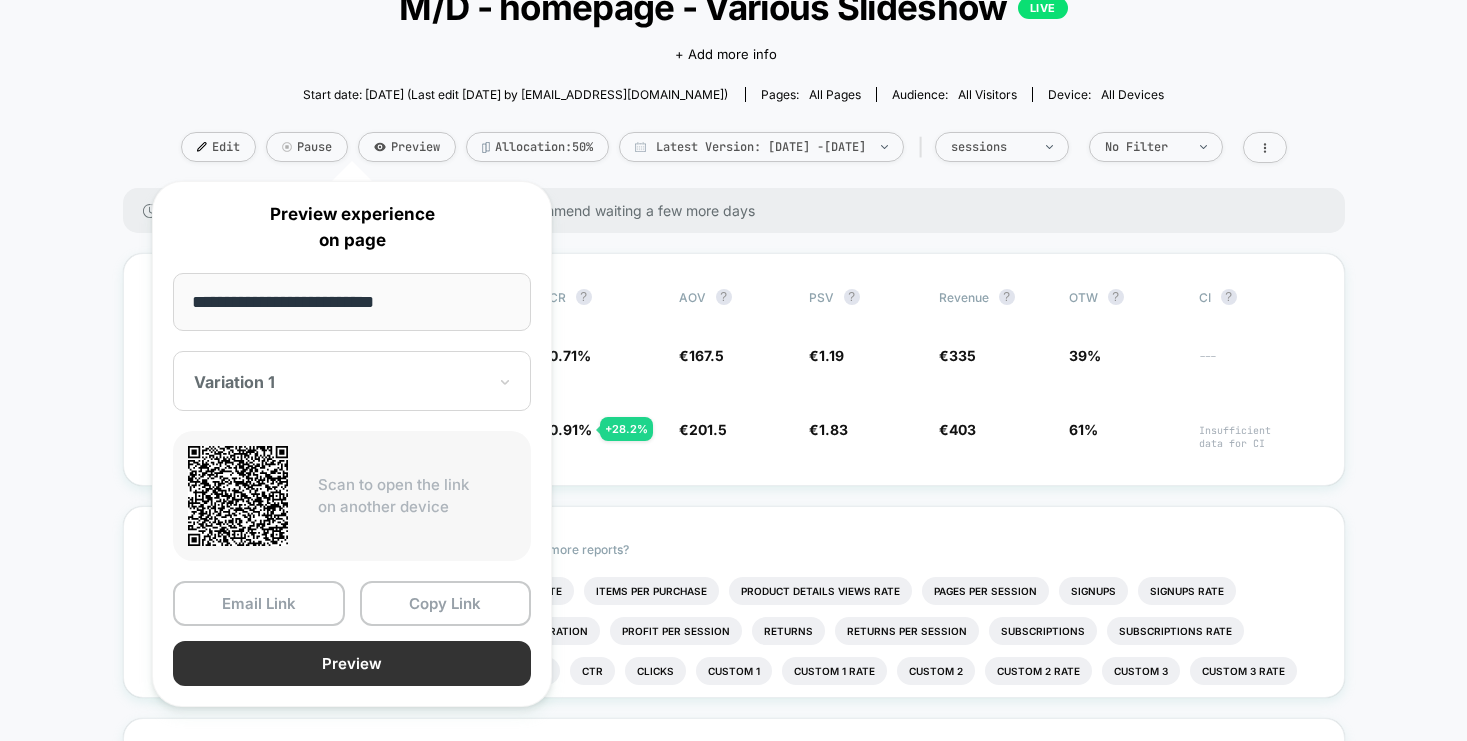 click on "Preview" at bounding box center (352, 663) 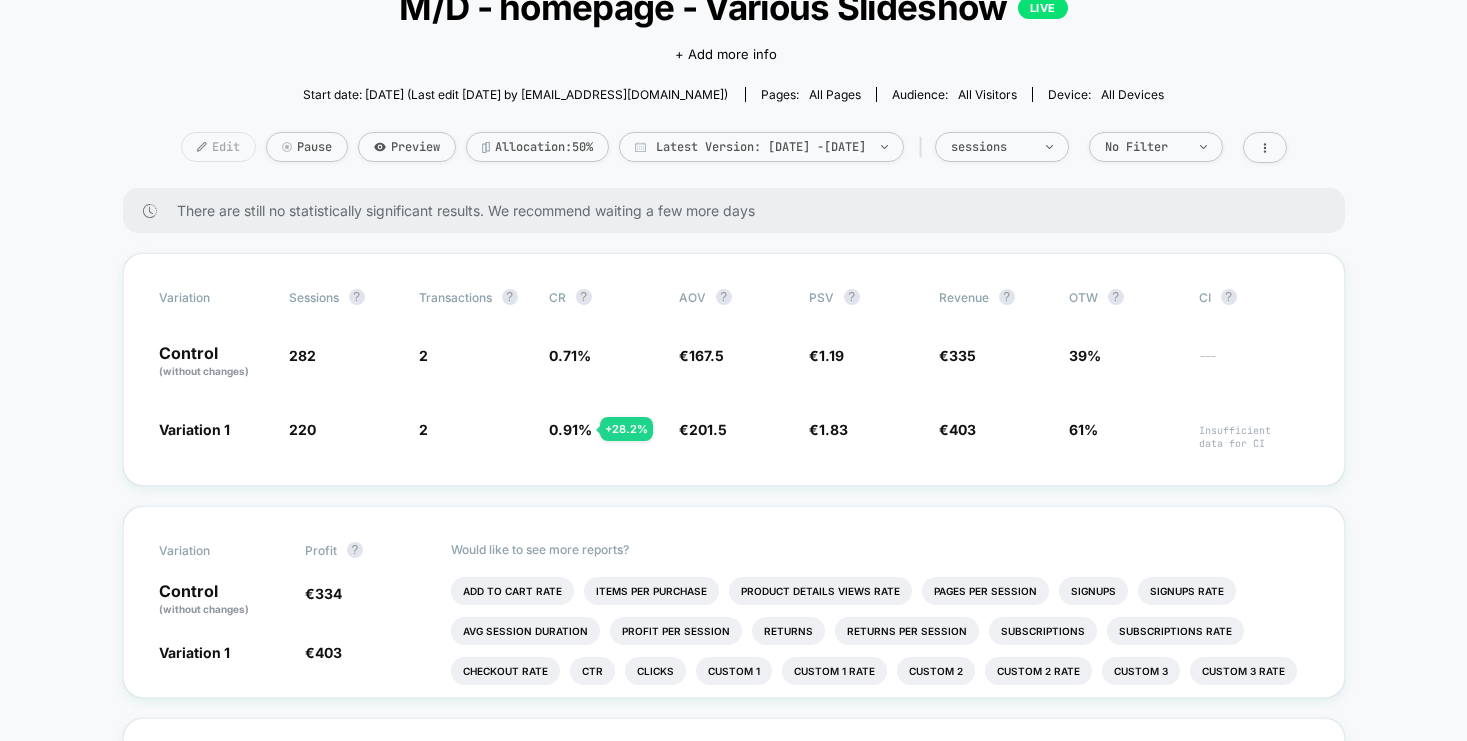 click on "Edit" at bounding box center (218, 147) 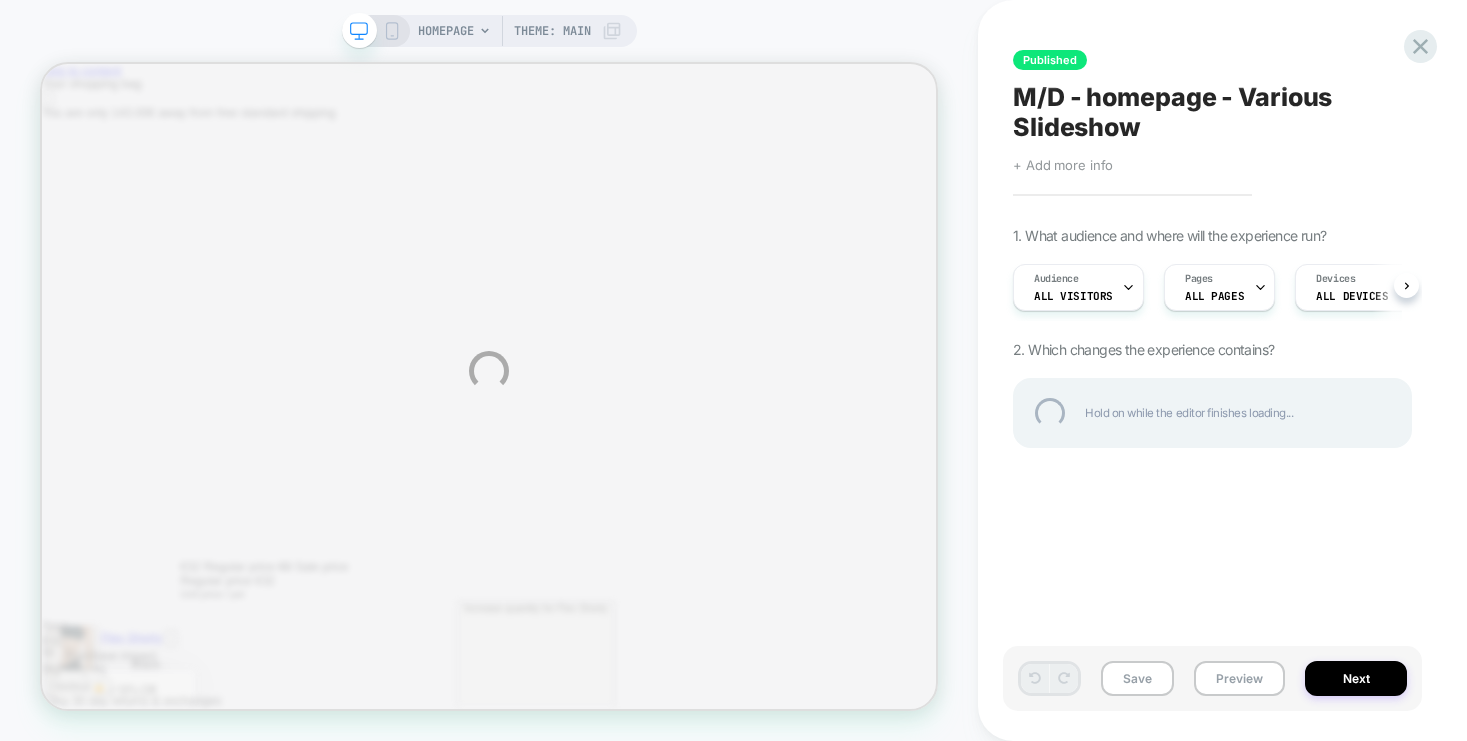 scroll, scrollTop: 0, scrollLeft: 0, axis: both 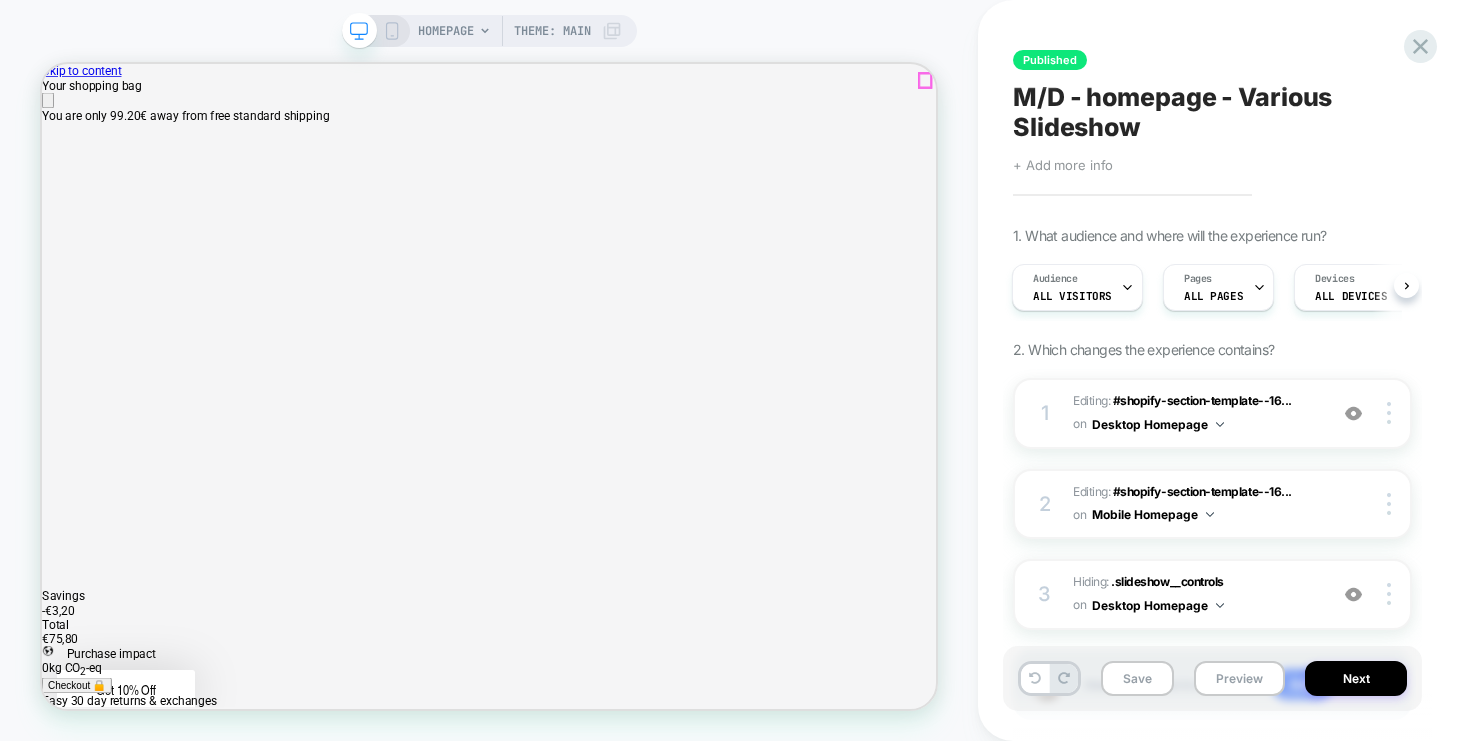 click 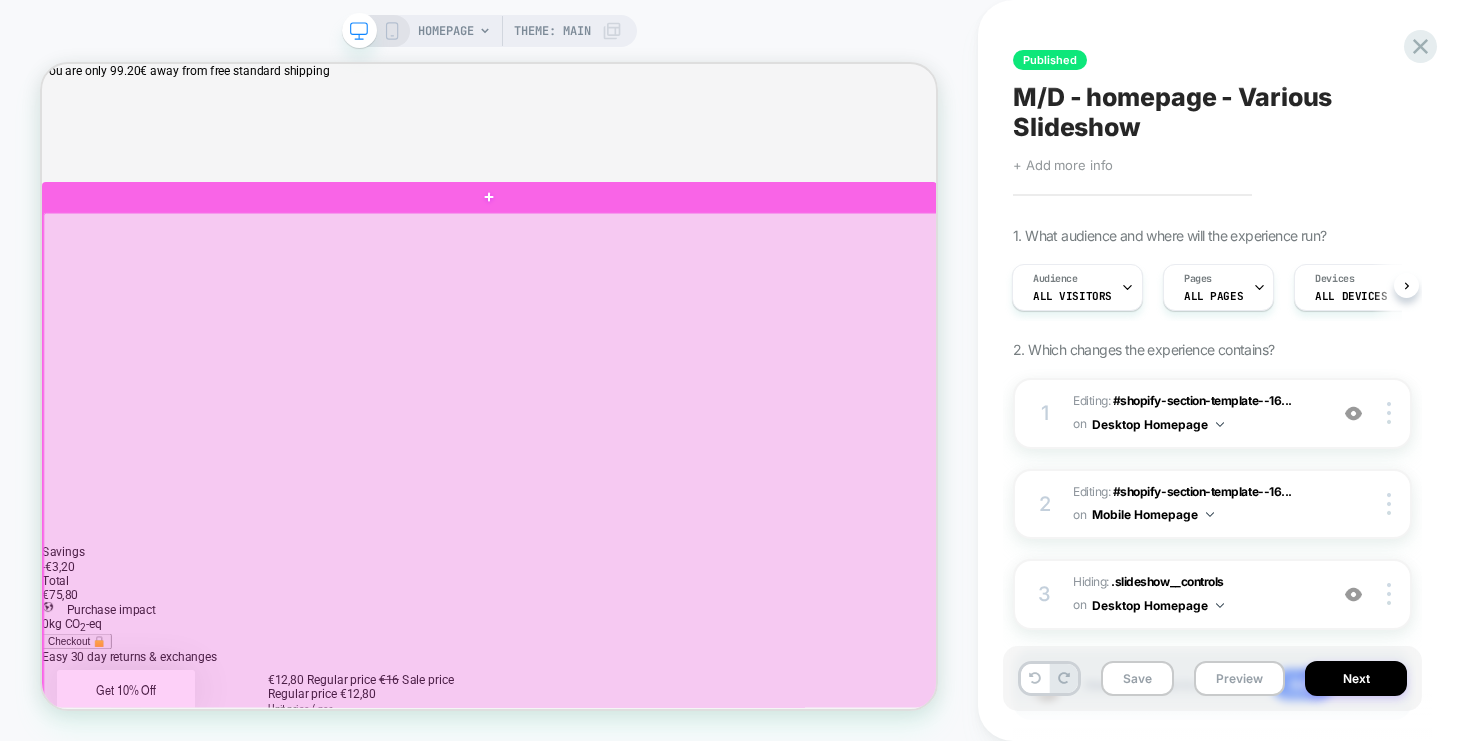scroll, scrollTop: 53, scrollLeft: 0, axis: vertical 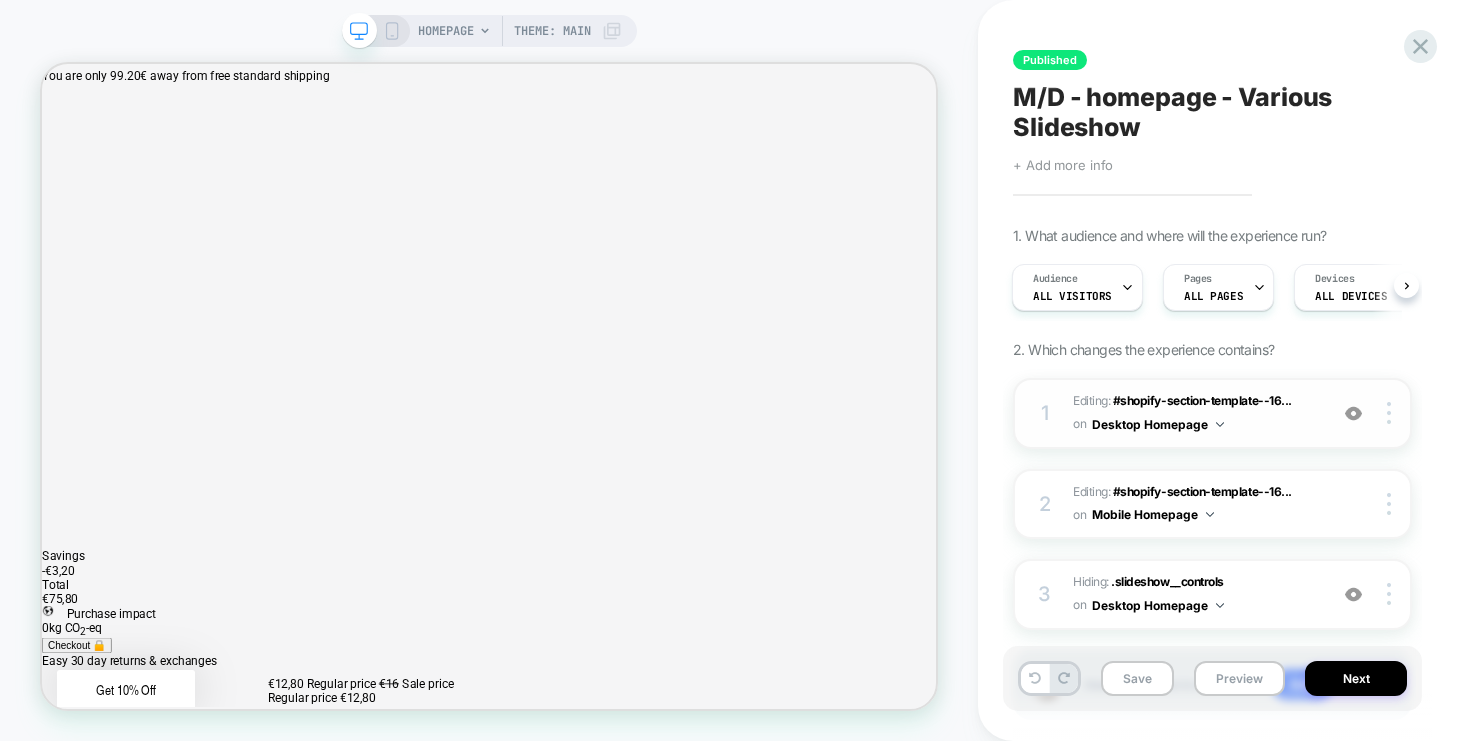 click on "Editing :   #shopify-section-template--16... #shopify-section-template--16701918052572__slideshow_PiV6xa   on Desktop Homepage" at bounding box center (1195, 413) 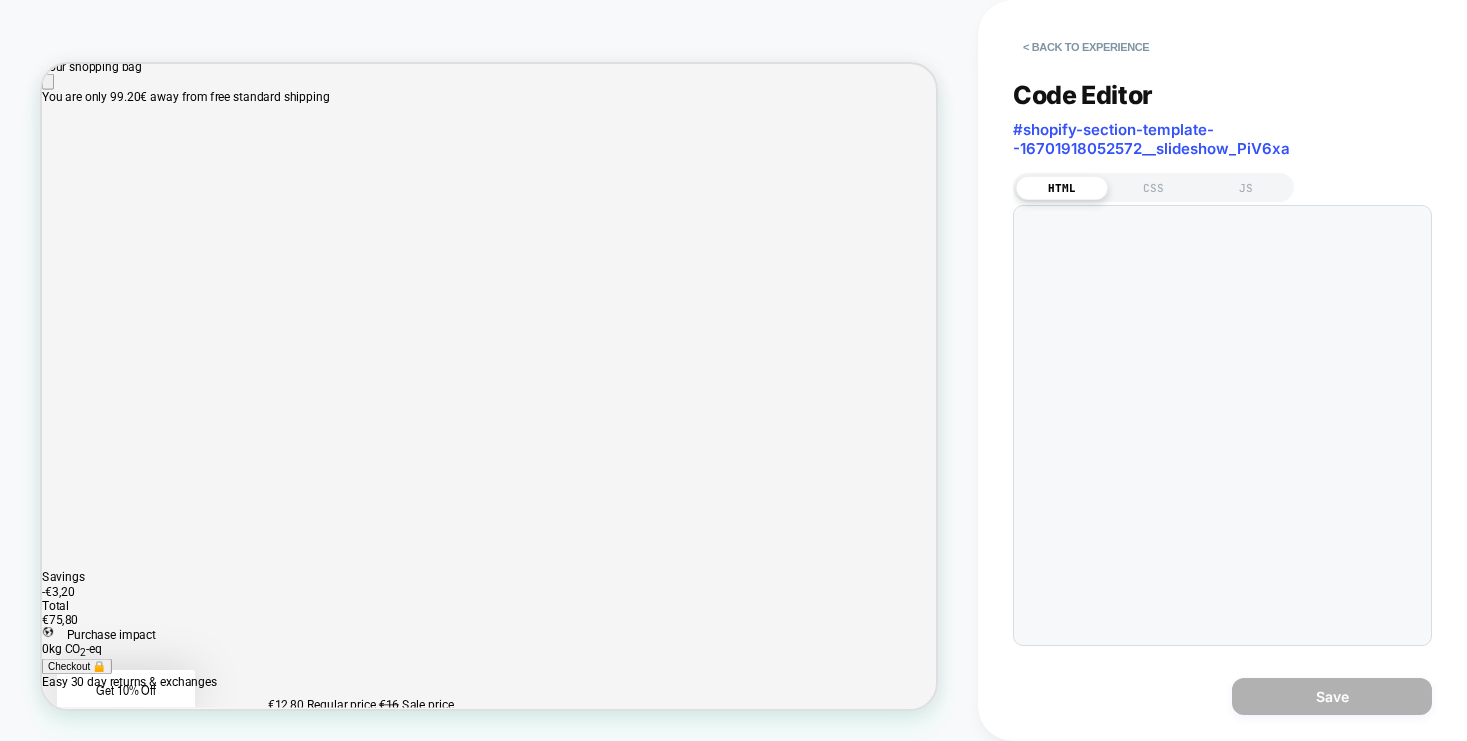 scroll, scrollTop: 12, scrollLeft: 0, axis: vertical 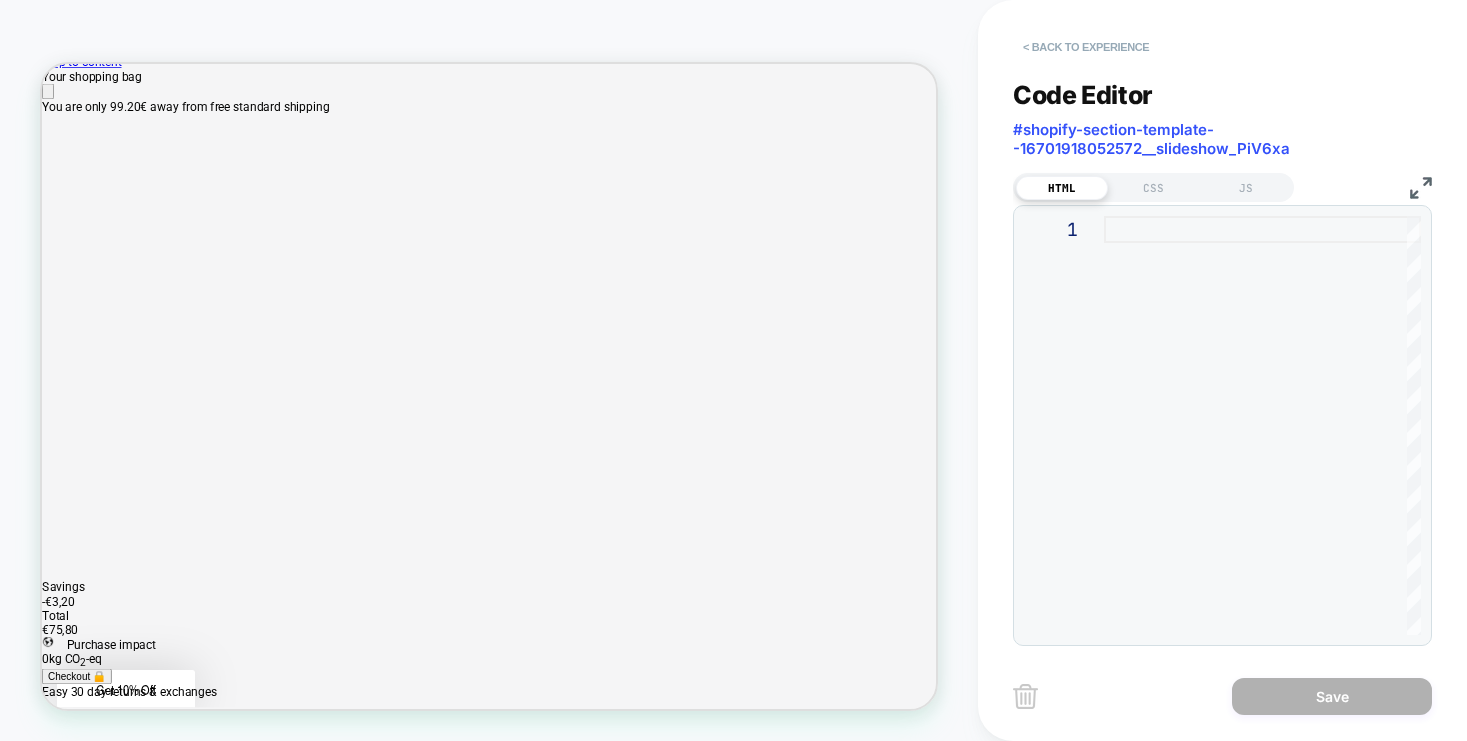 click on "< Back to experience" at bounding box center (1086, 47) 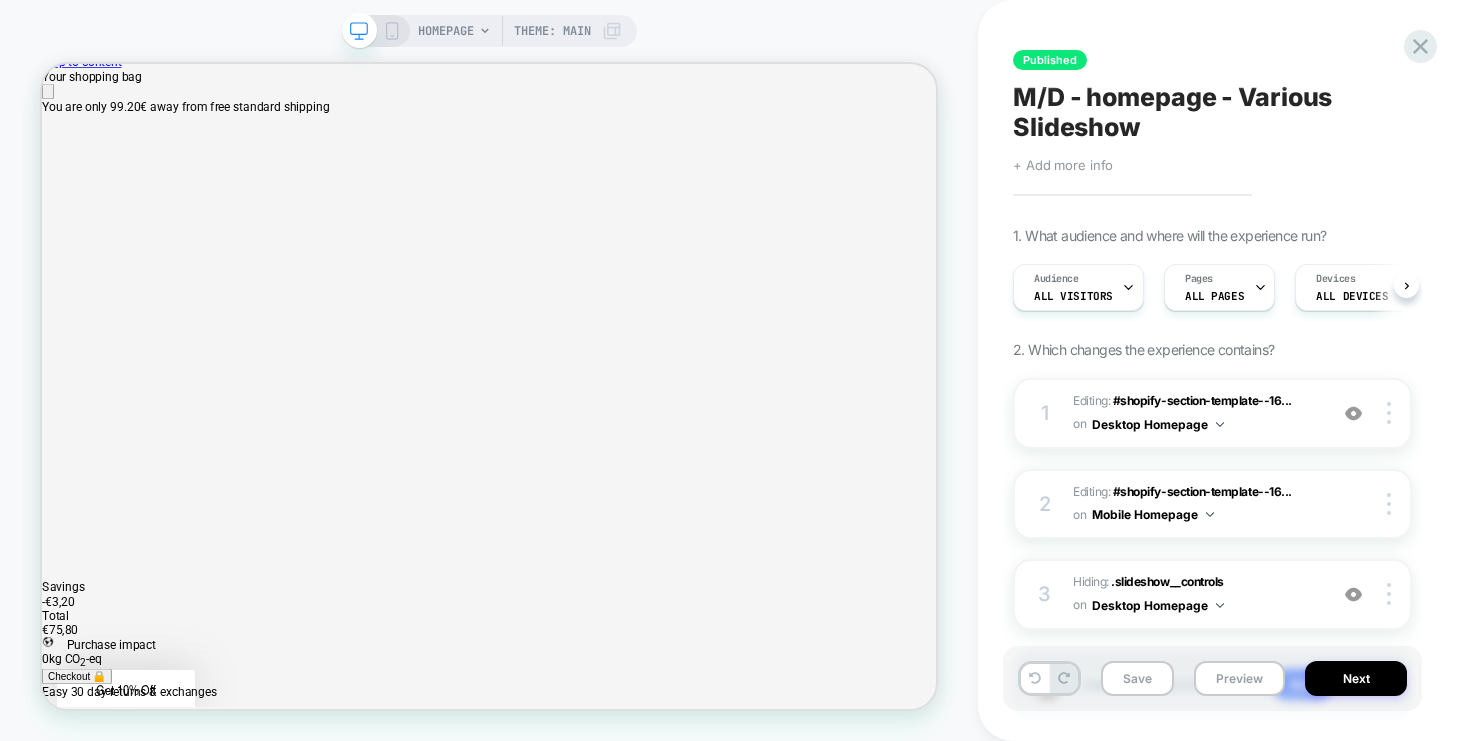 scroll, scrollTop: 0, scrollLeft: 1, axis: horizontal 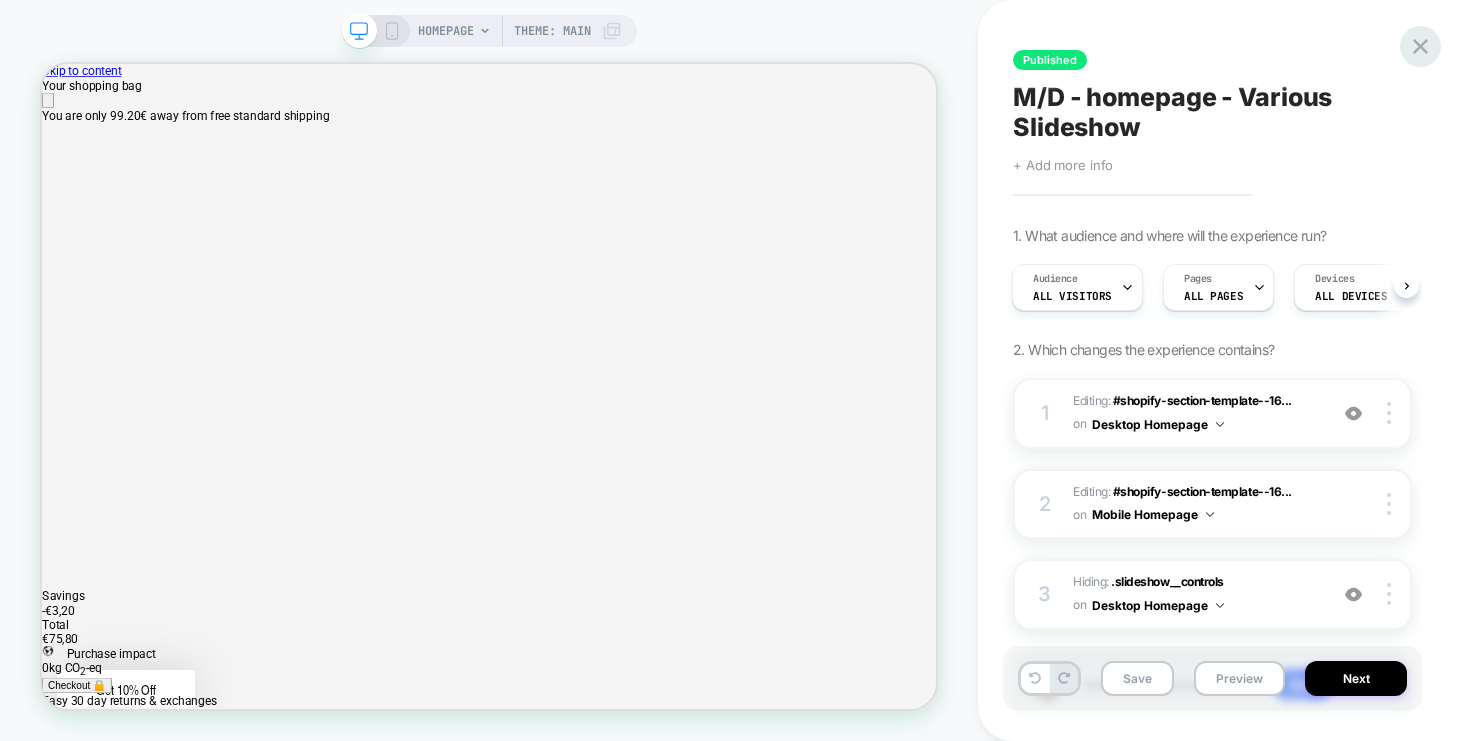 click 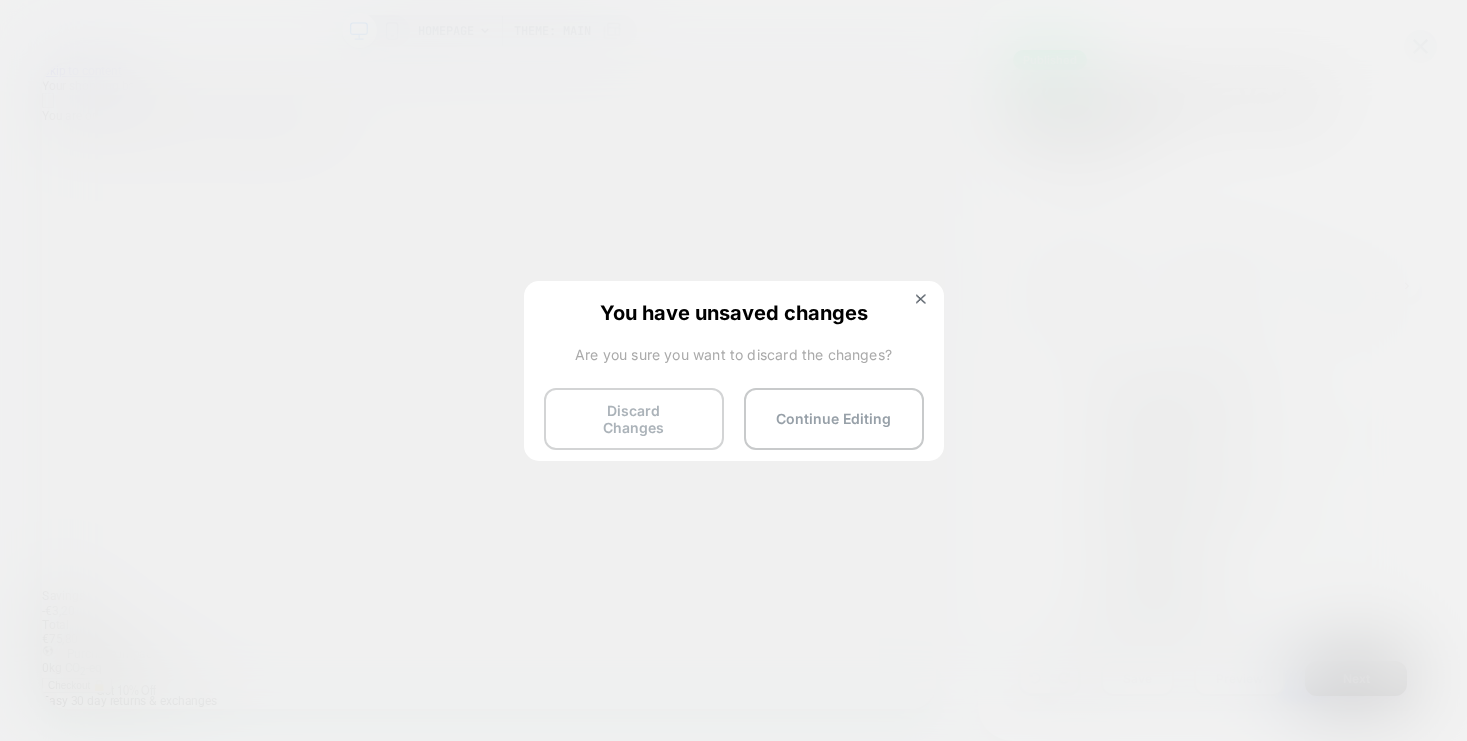 click on "Discard Changes" at bounding box center [634, 419] 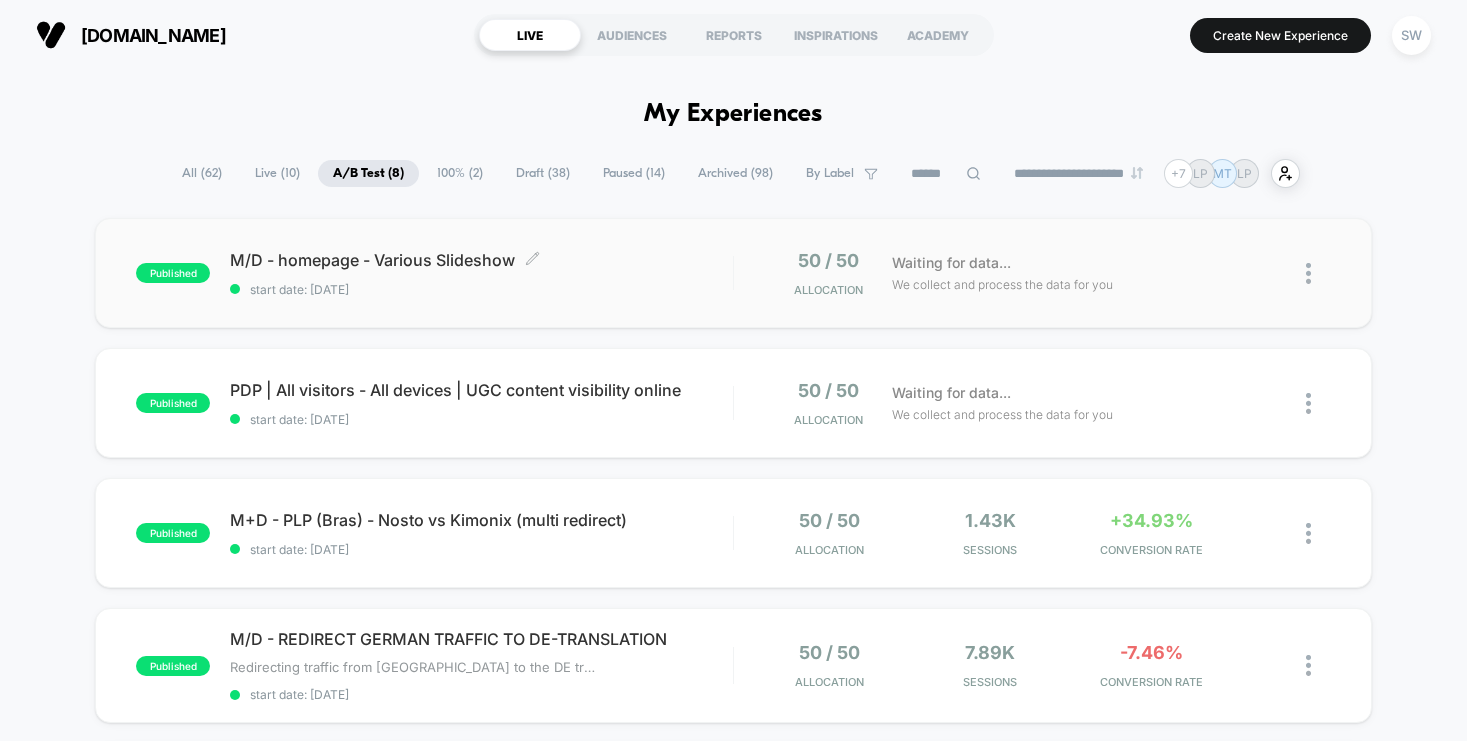 click on "start date: [DATE]" at bounding box center [481, 289] 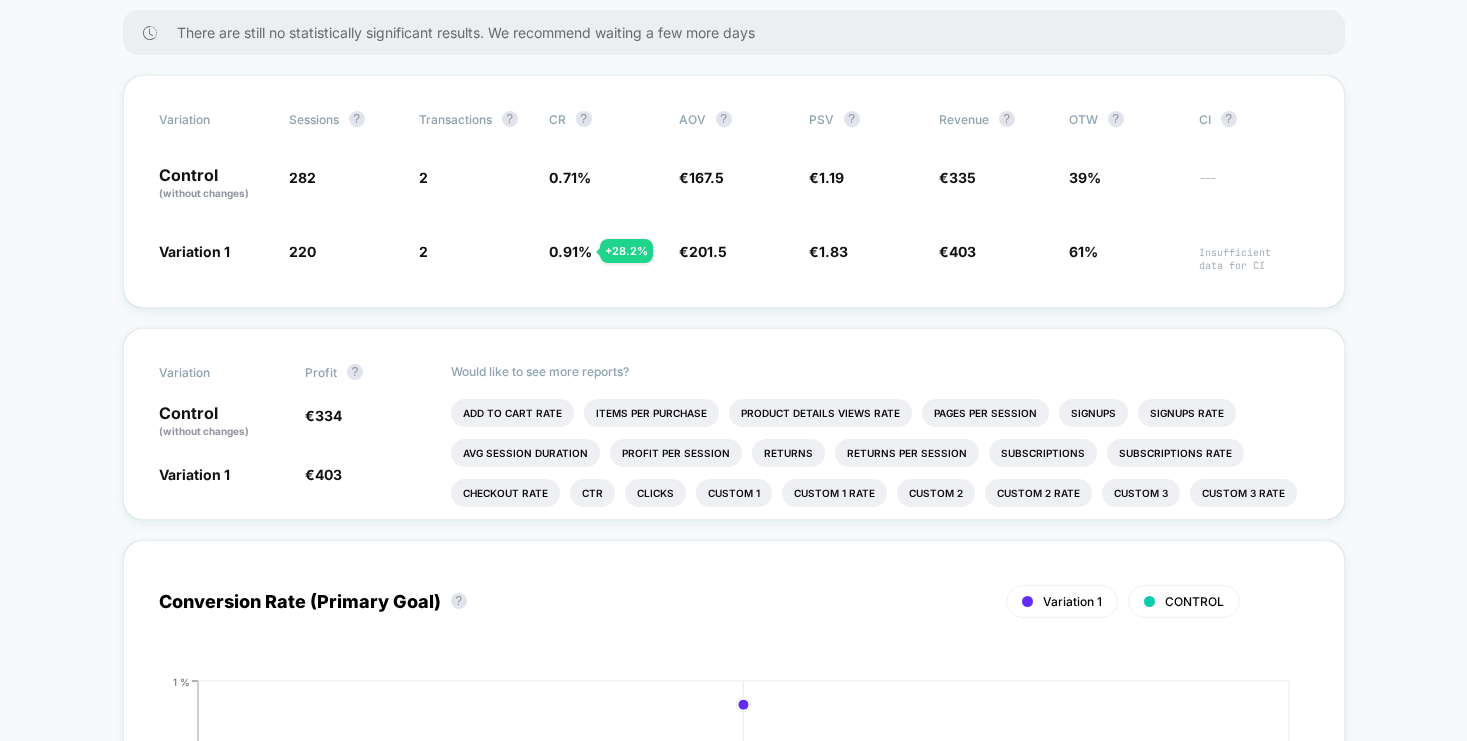 scroll, scrollTop: 0, scrollLeft: 0, axis: both 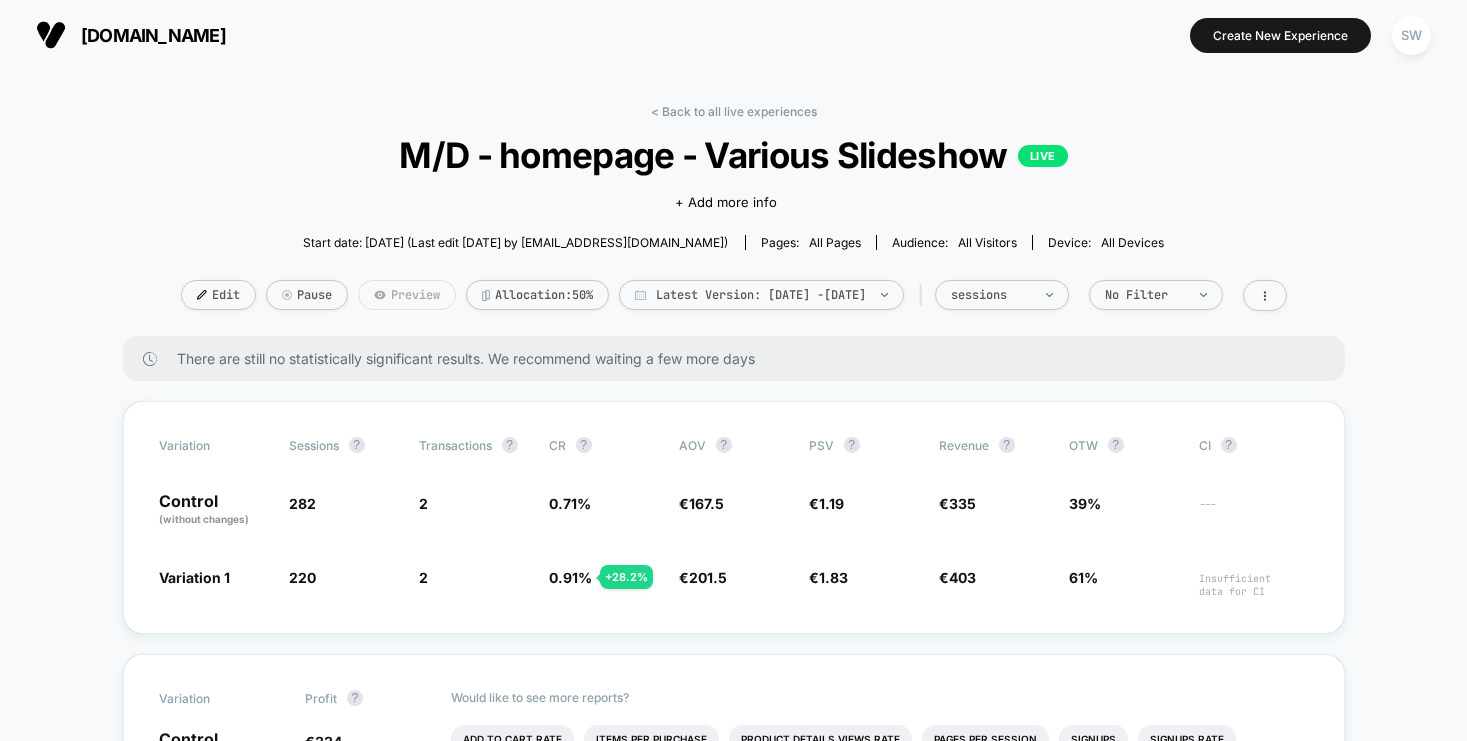 click on "Preview" at bounding box center (407, 295) 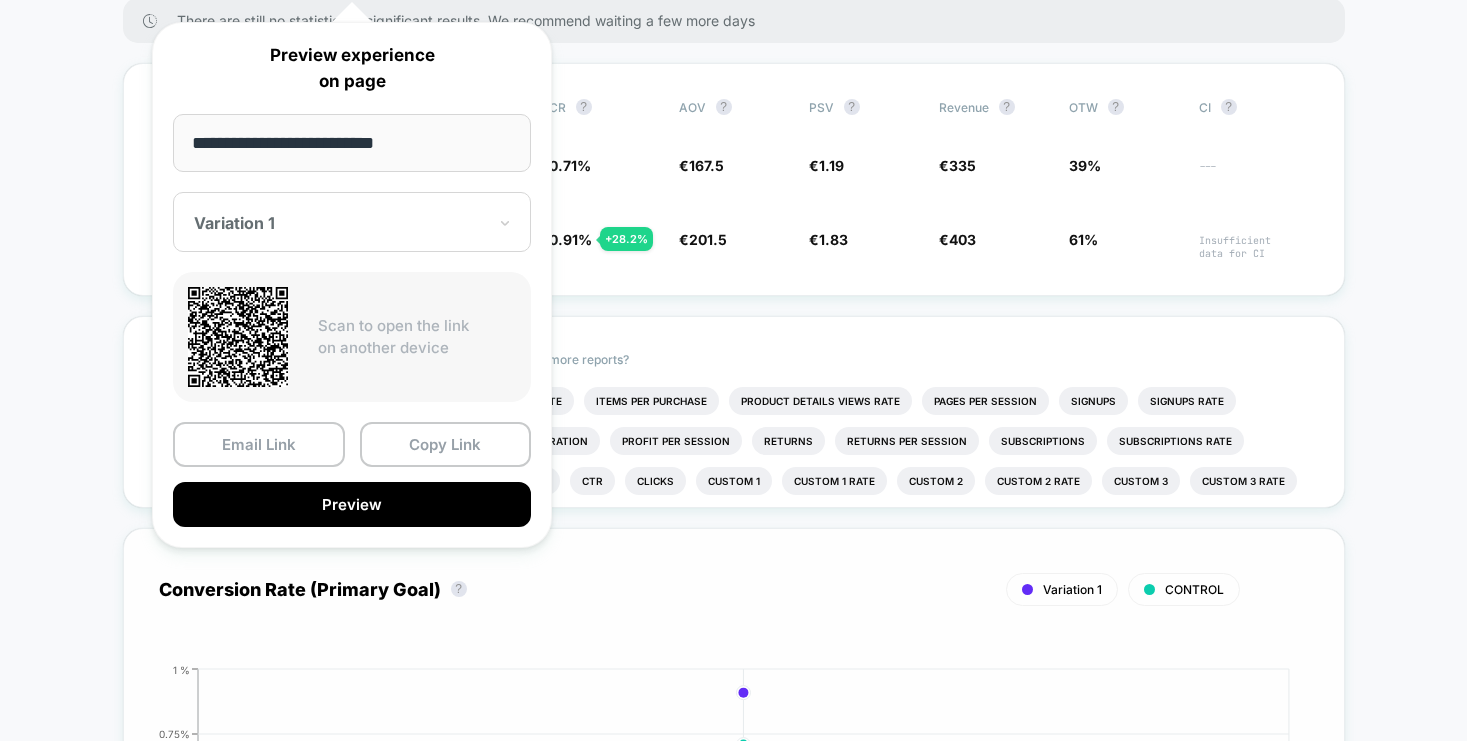 scroll, scrollTop: 440, scrollLeft: 0, axis: vertical 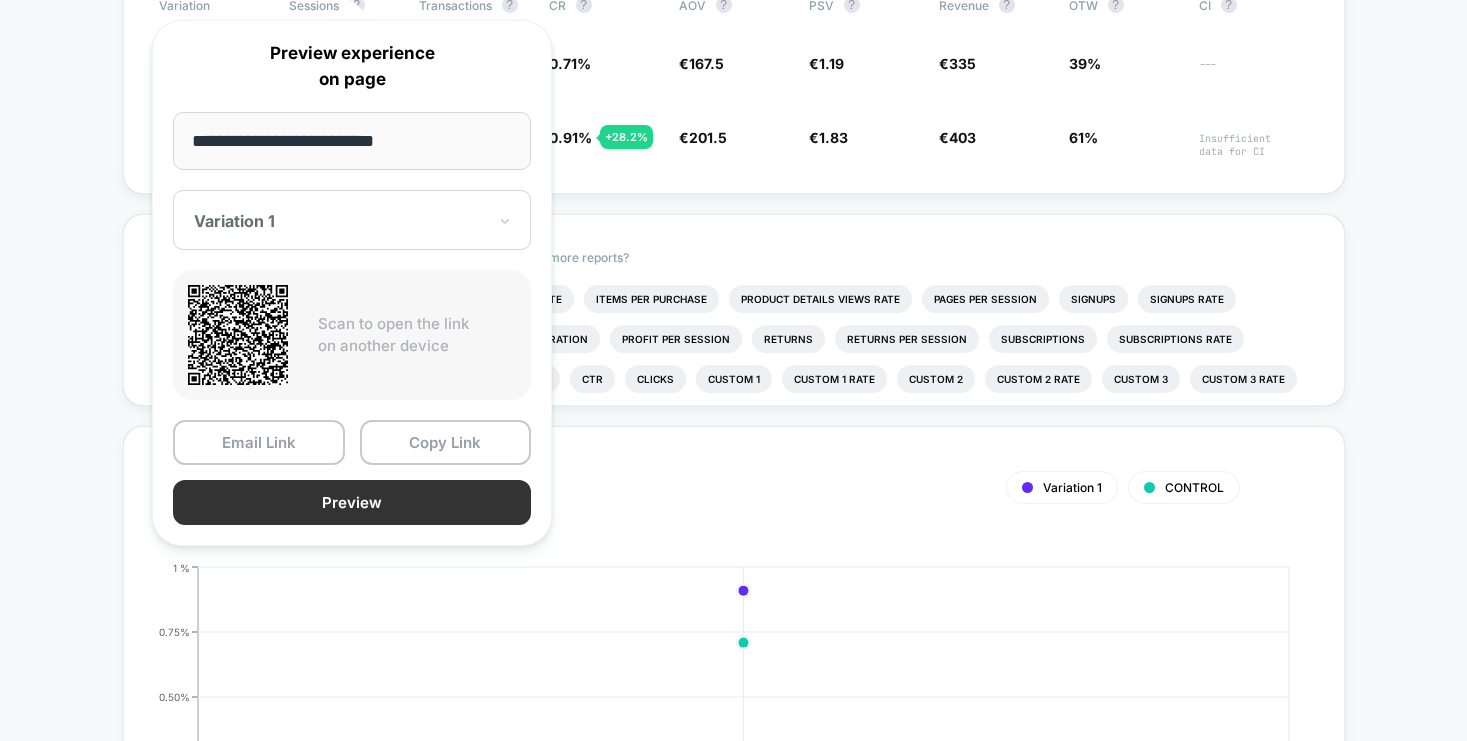 click on "Preview" at bounding box center [352, 502] 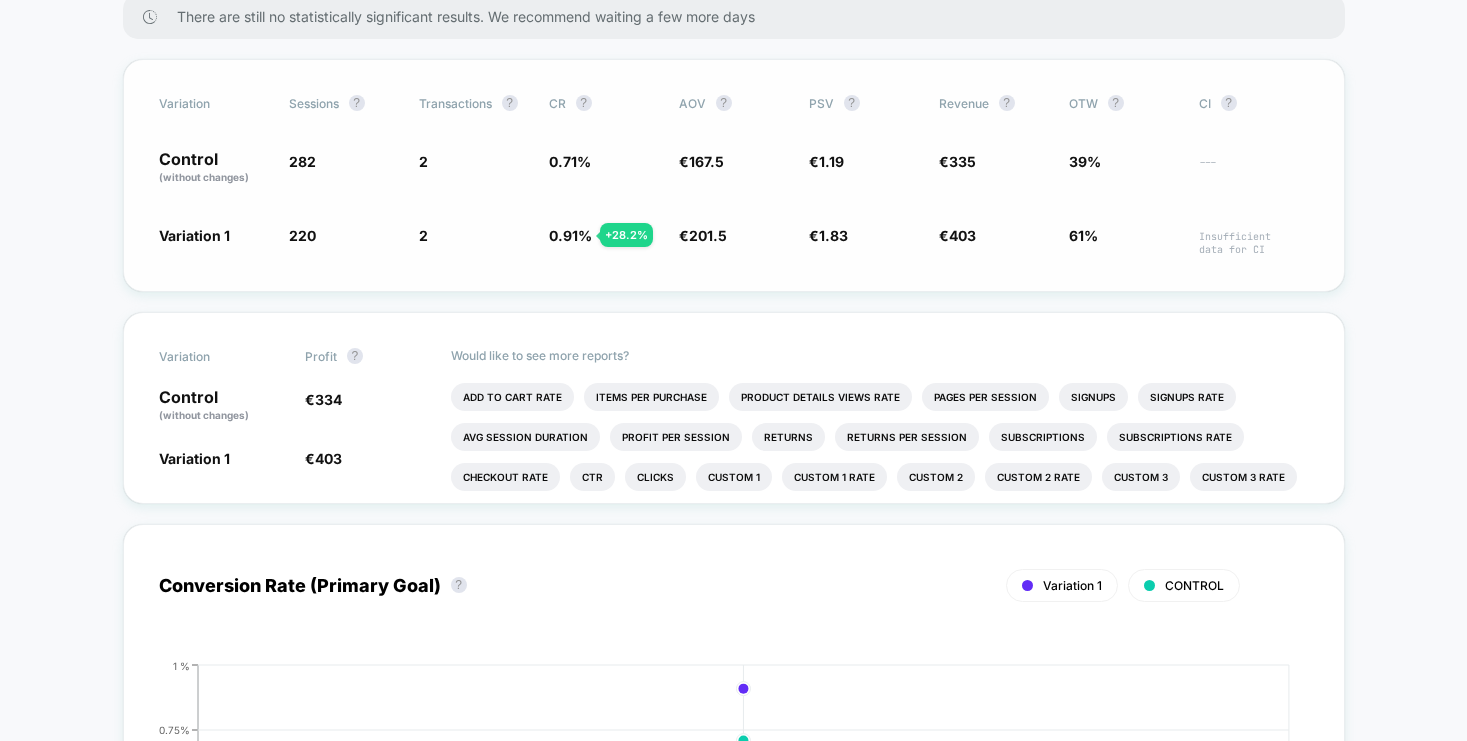scroll, scrollTop: 95, scrollLeft: 0, axis: vertical 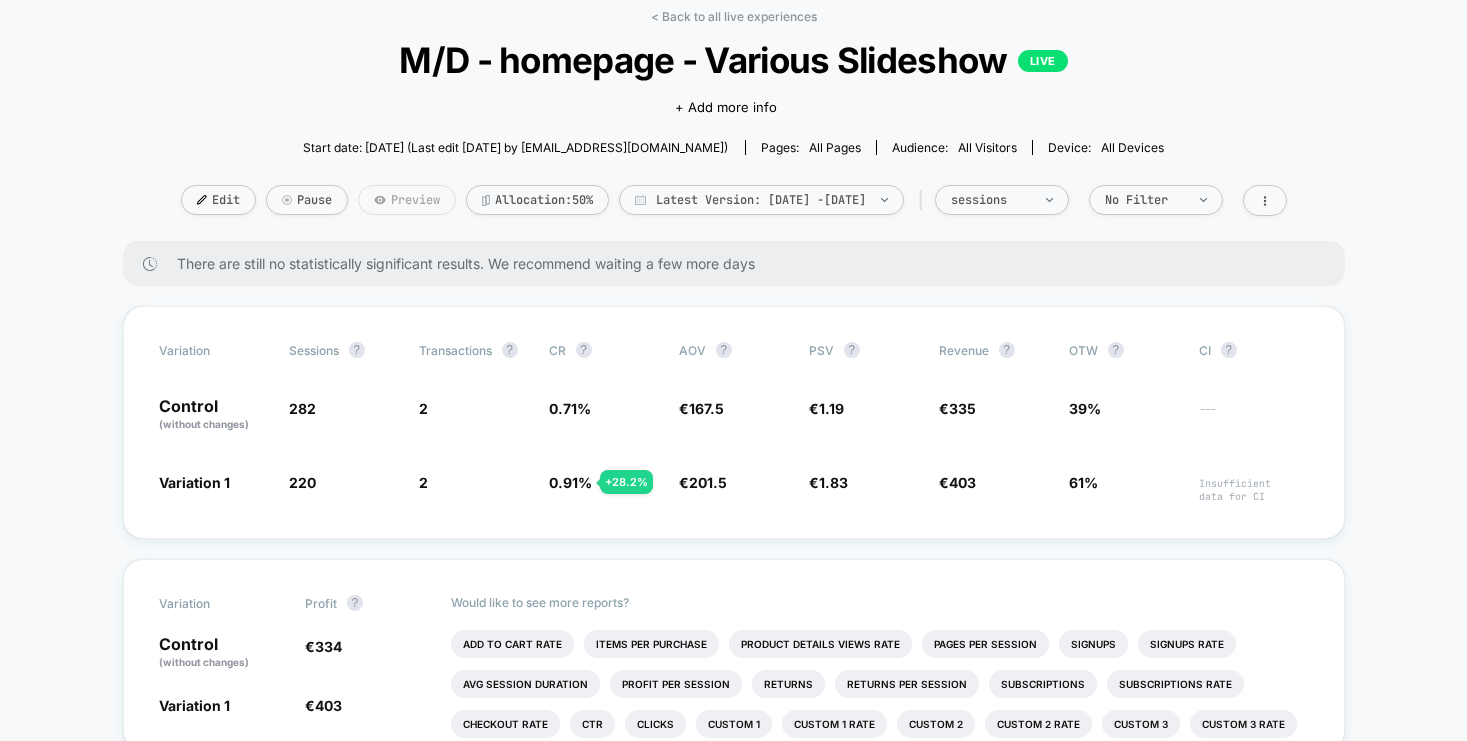click on "Preview" at bounding box center [407, 200] 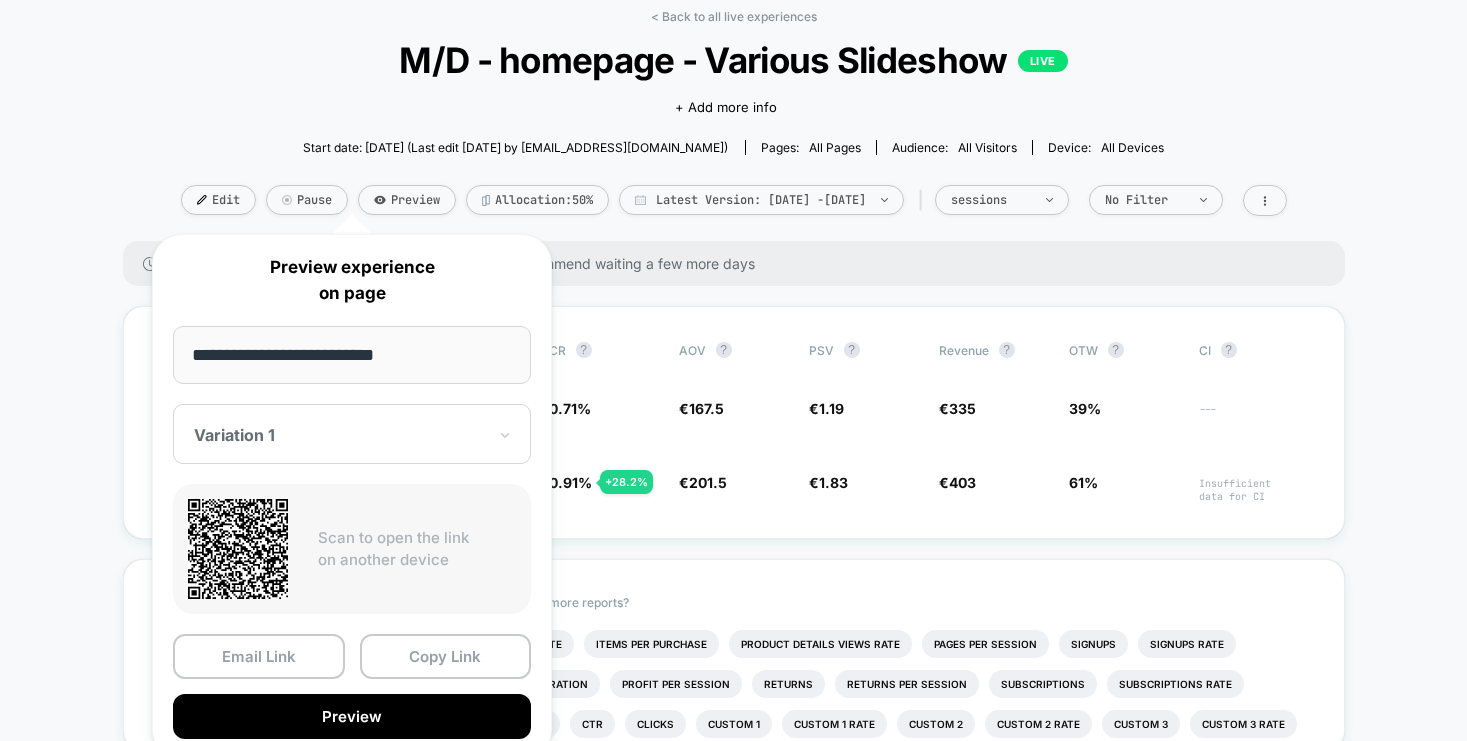 click on "Variation 1" at bounding box center (352, 434) 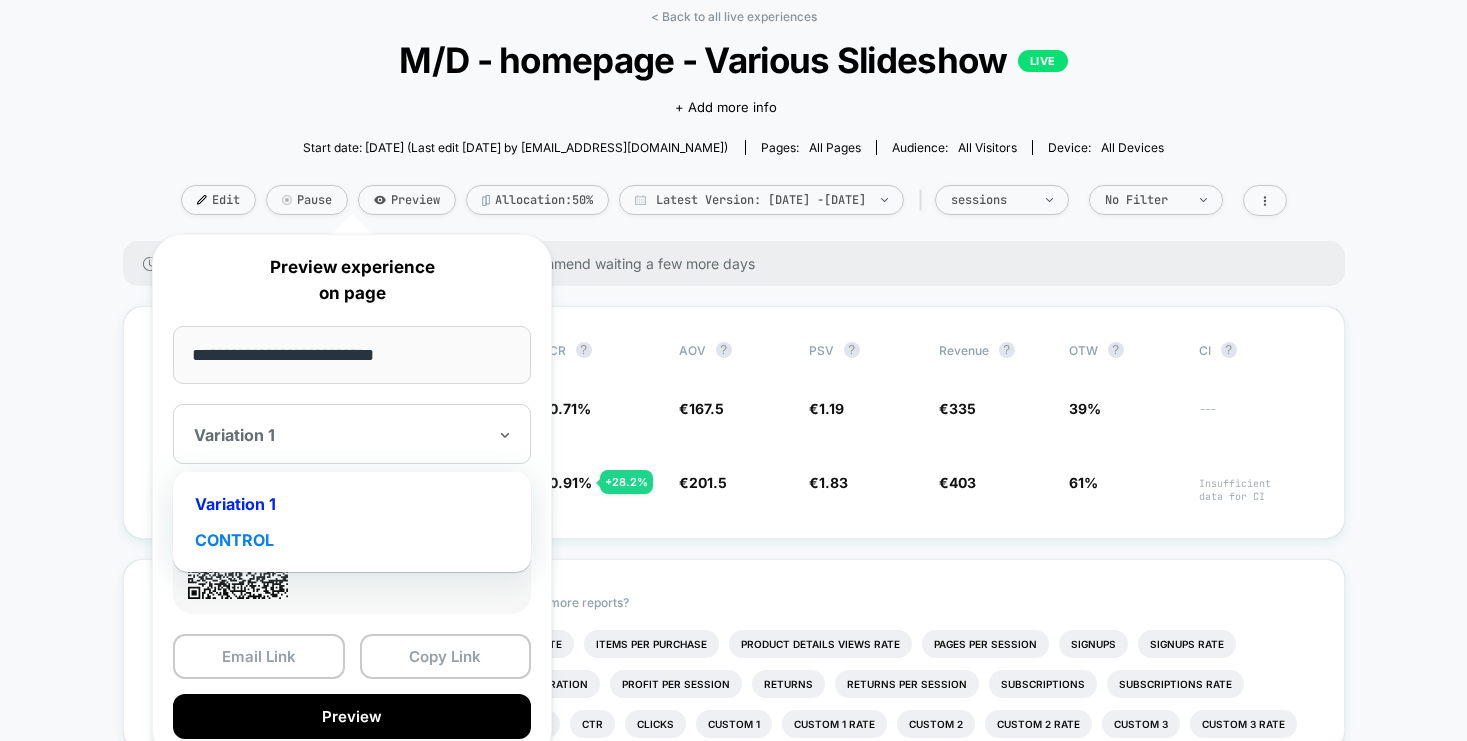 click on "CONTROL" at bounding box center (352, 540) 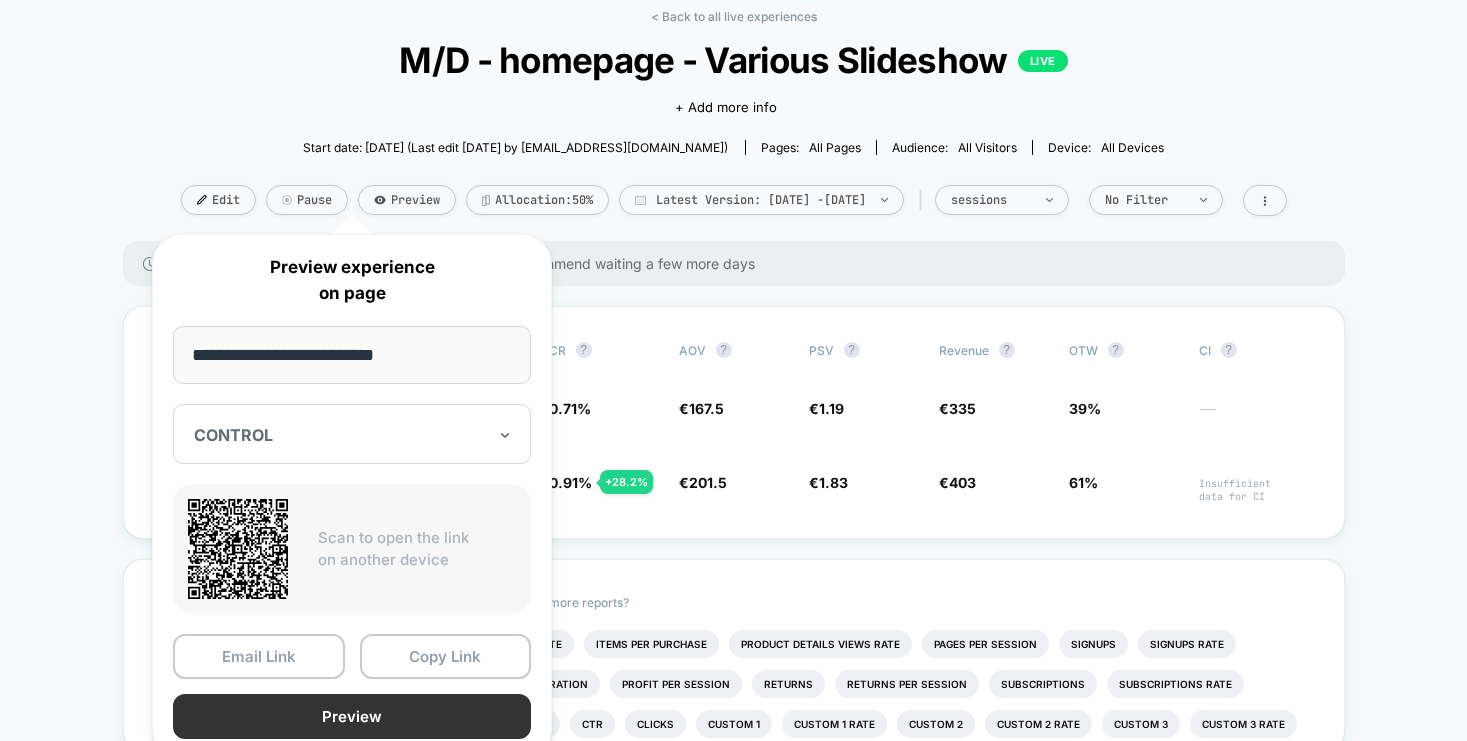 click on "Preview" at bounding box center (352, 716) 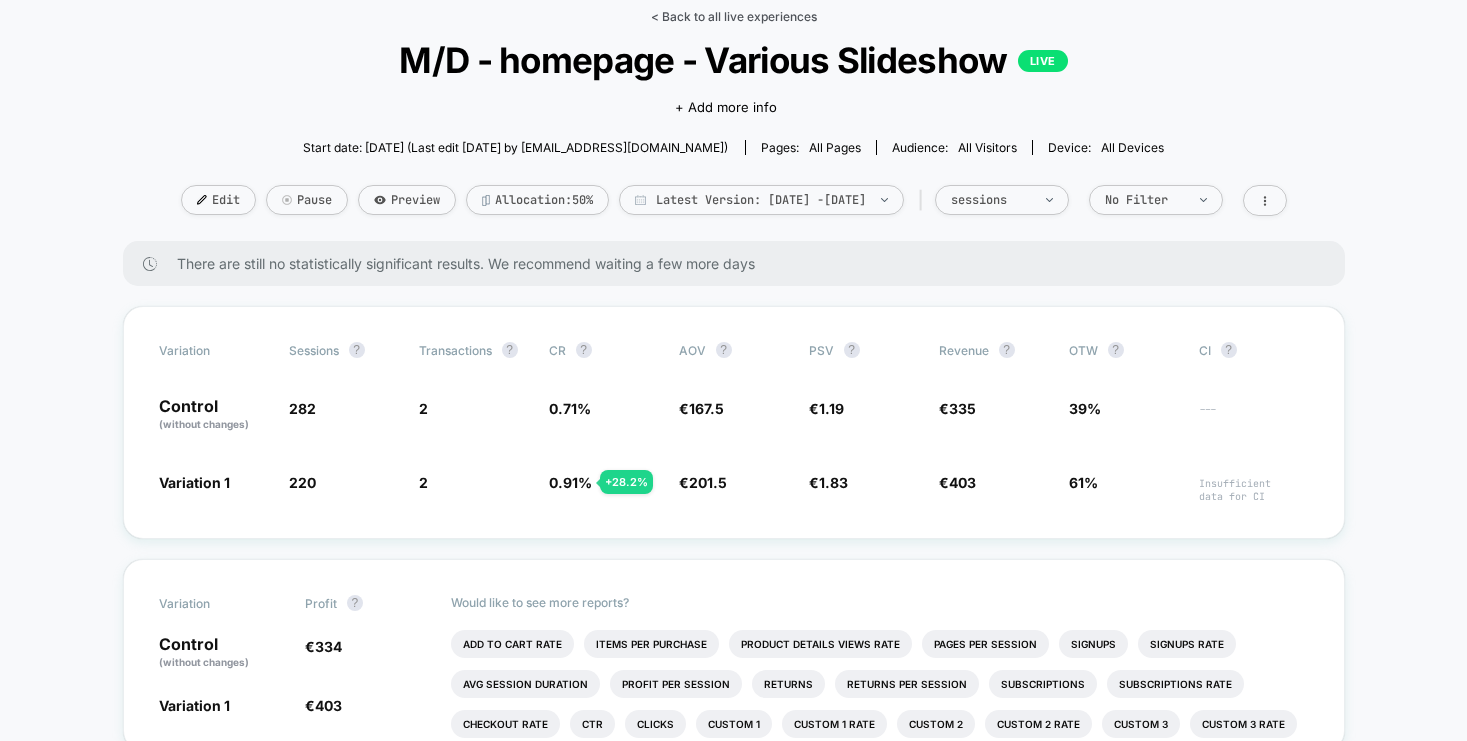 click on "< Back to all live experiences" at bounding box center [734, 16] 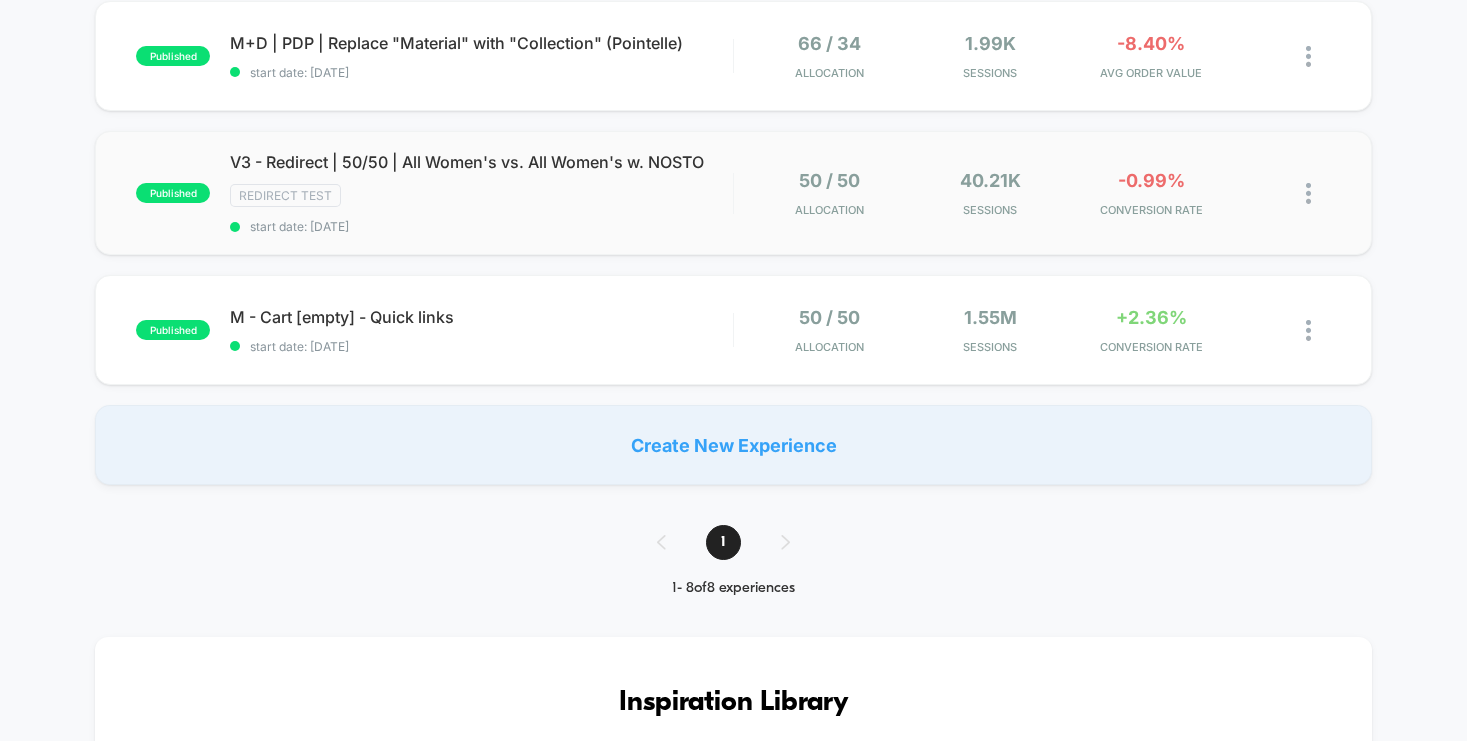 scroll, scrollTop: 878, scrollLeft: 0, axis: vertical 